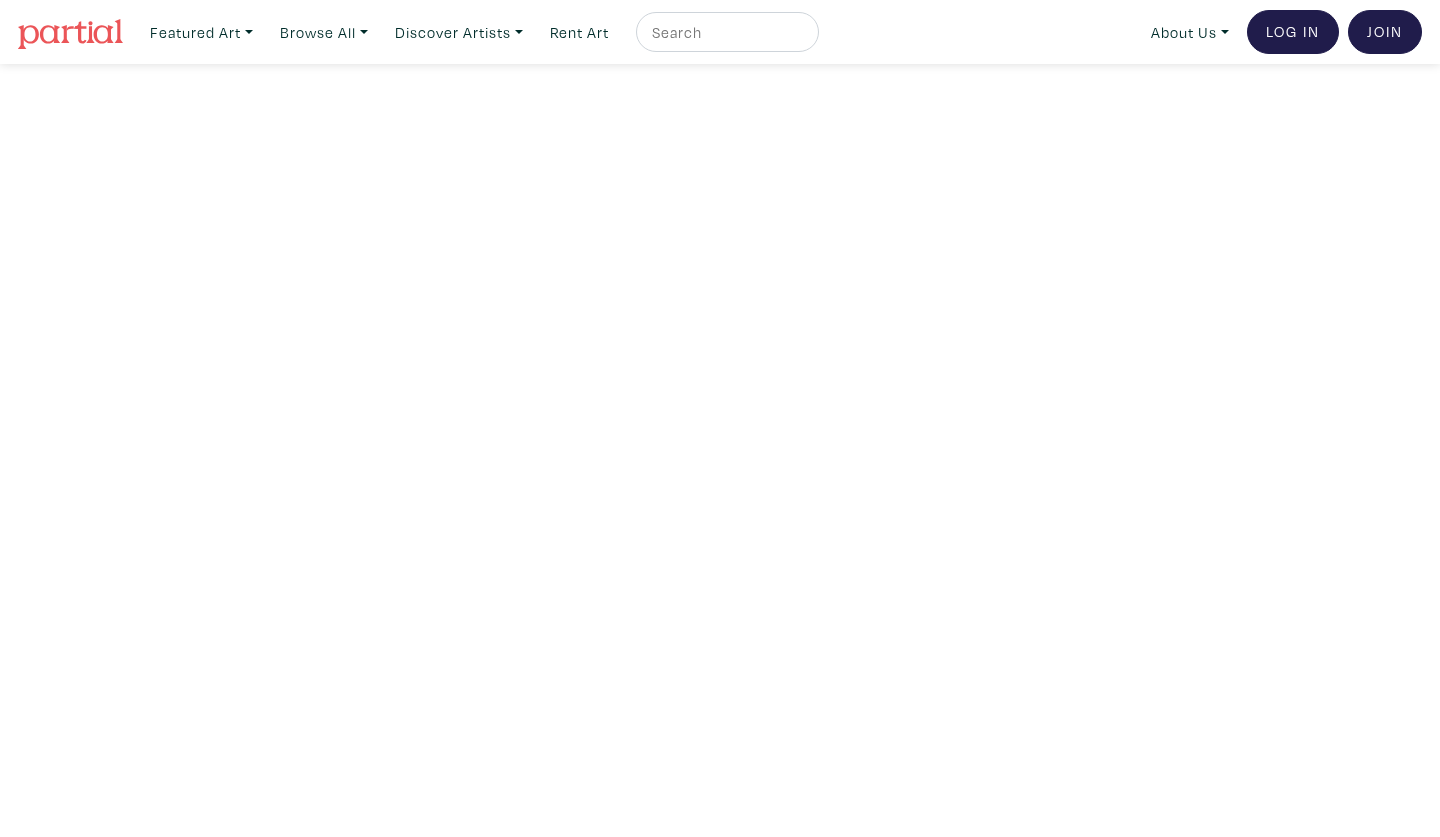 scroll, scrollTop: 0, scrollLeft: 0, axis: both 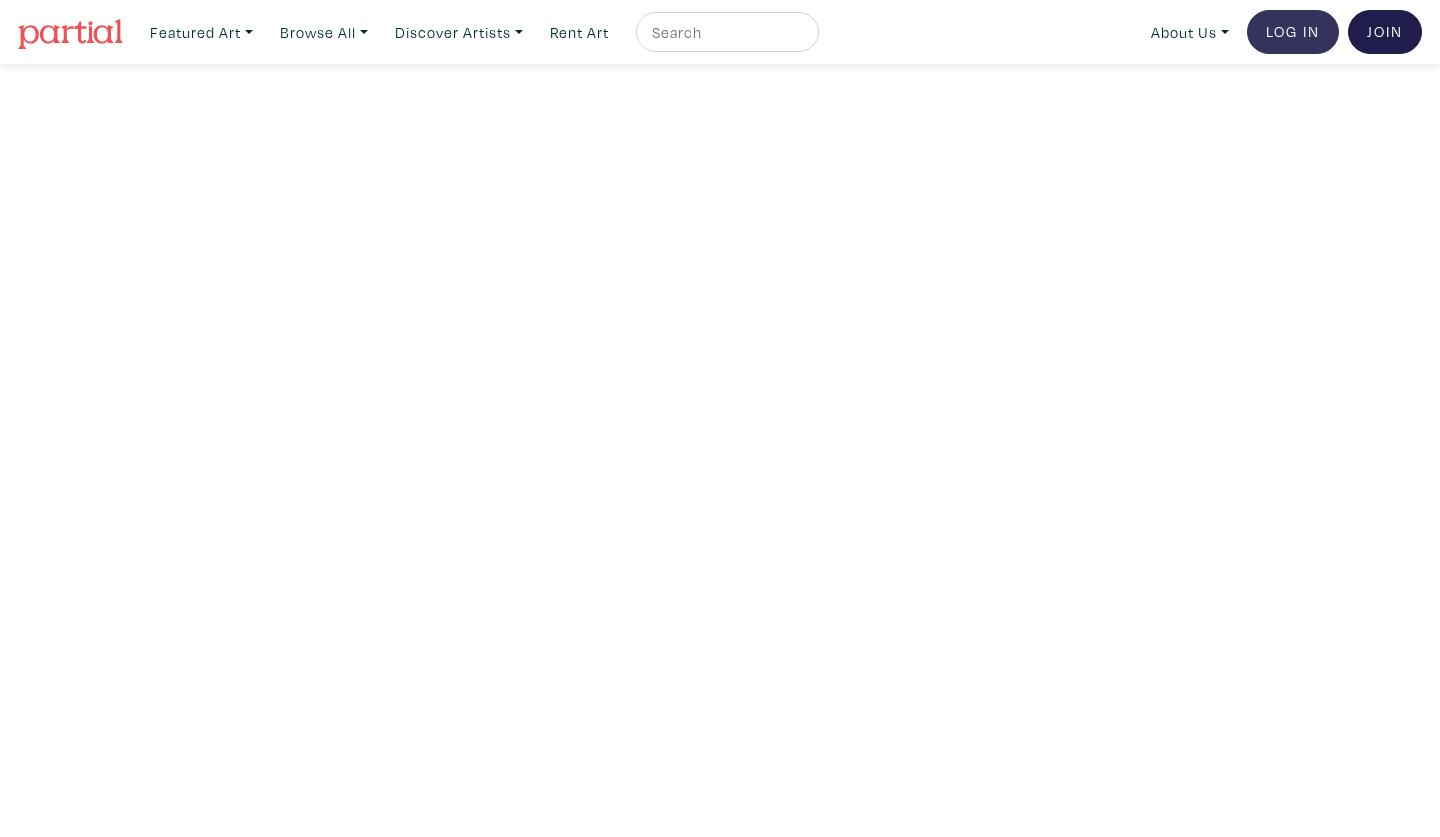 click on "Log In" at bounding box center (1293, 32) 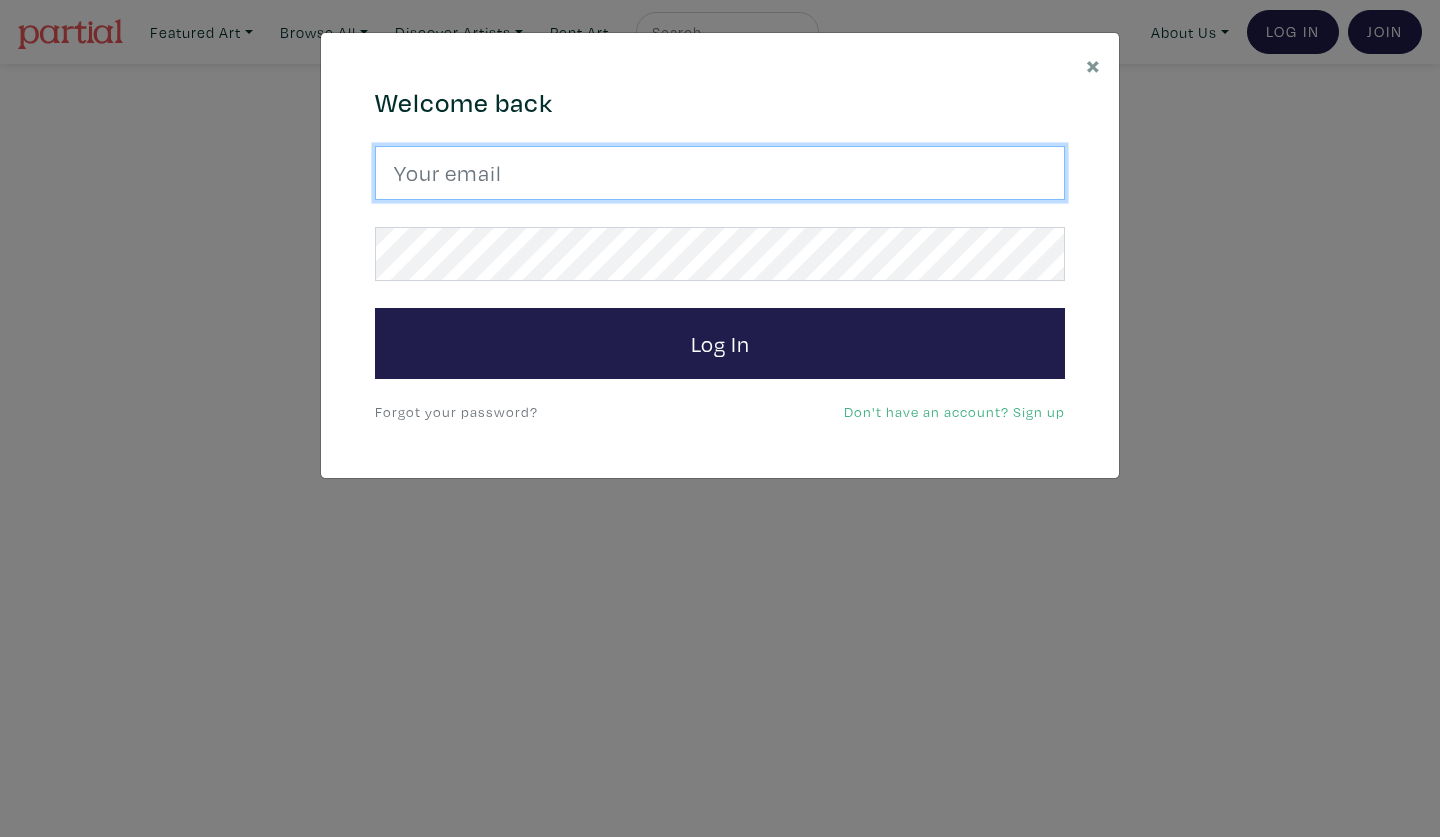 type on "maryart48@gmail.com" 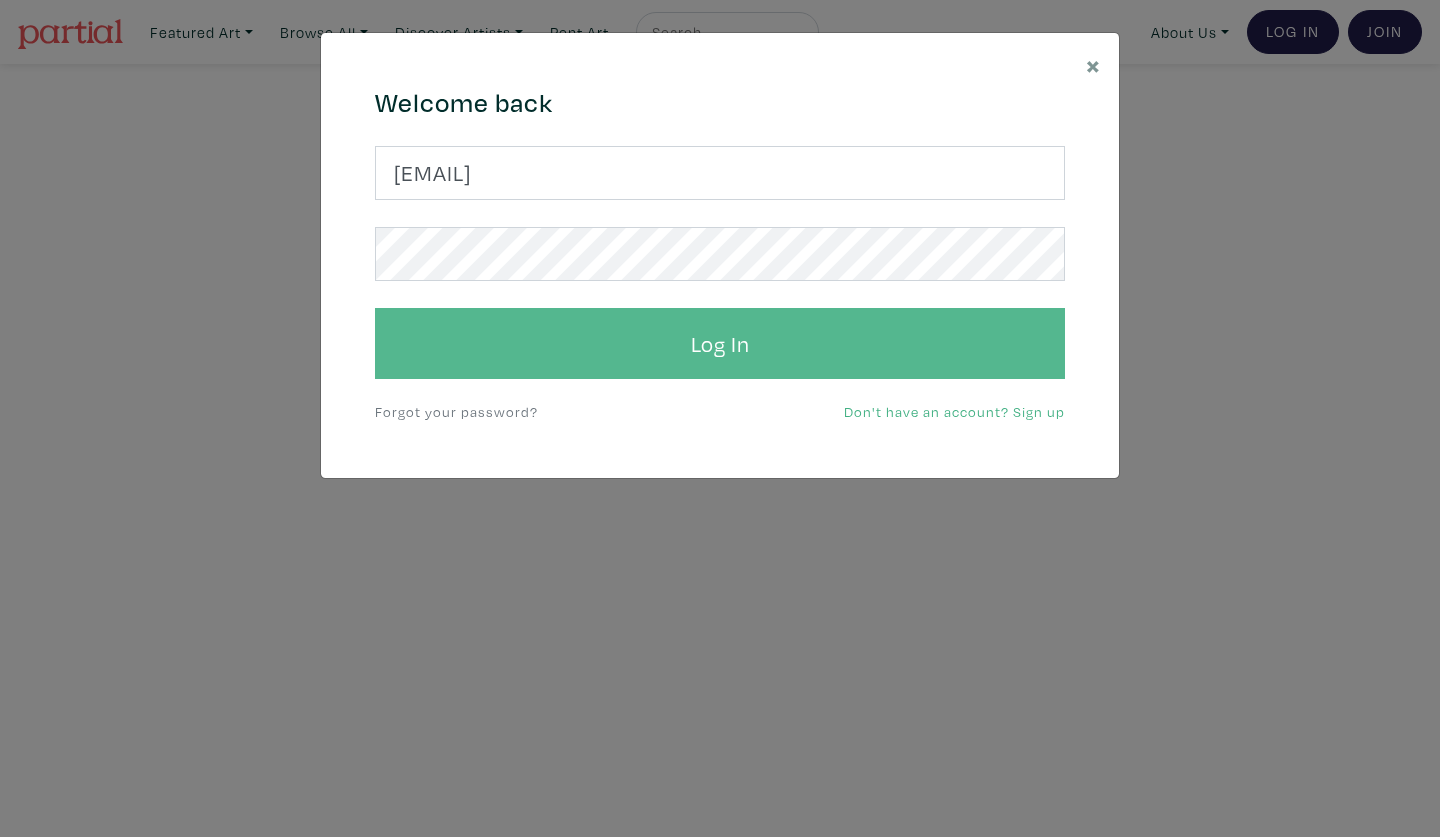 click on "Log In" at bounding box center (720, 344) 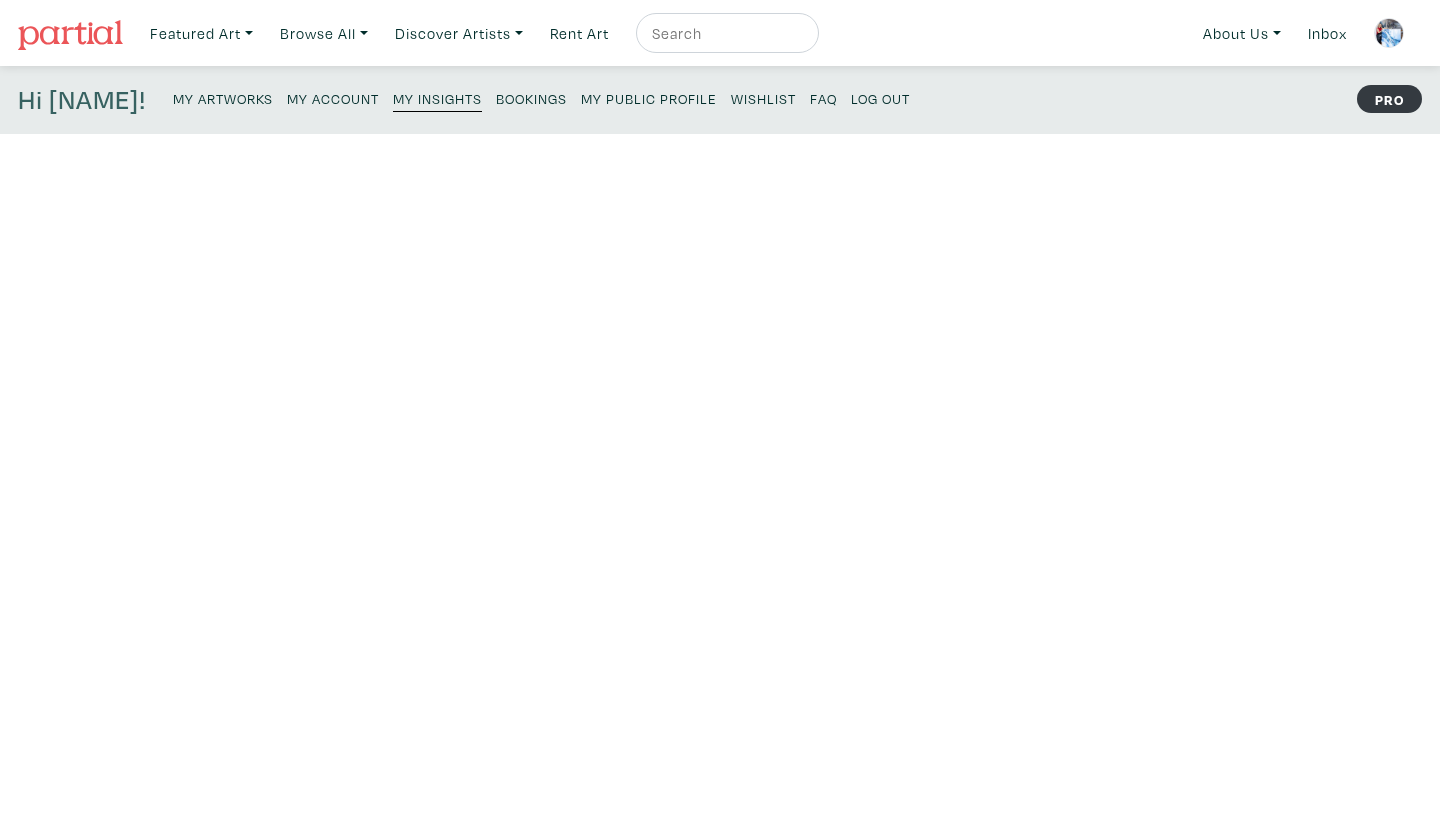 scroll, scrollTop: 0, scrollLeft: 0, axis: both 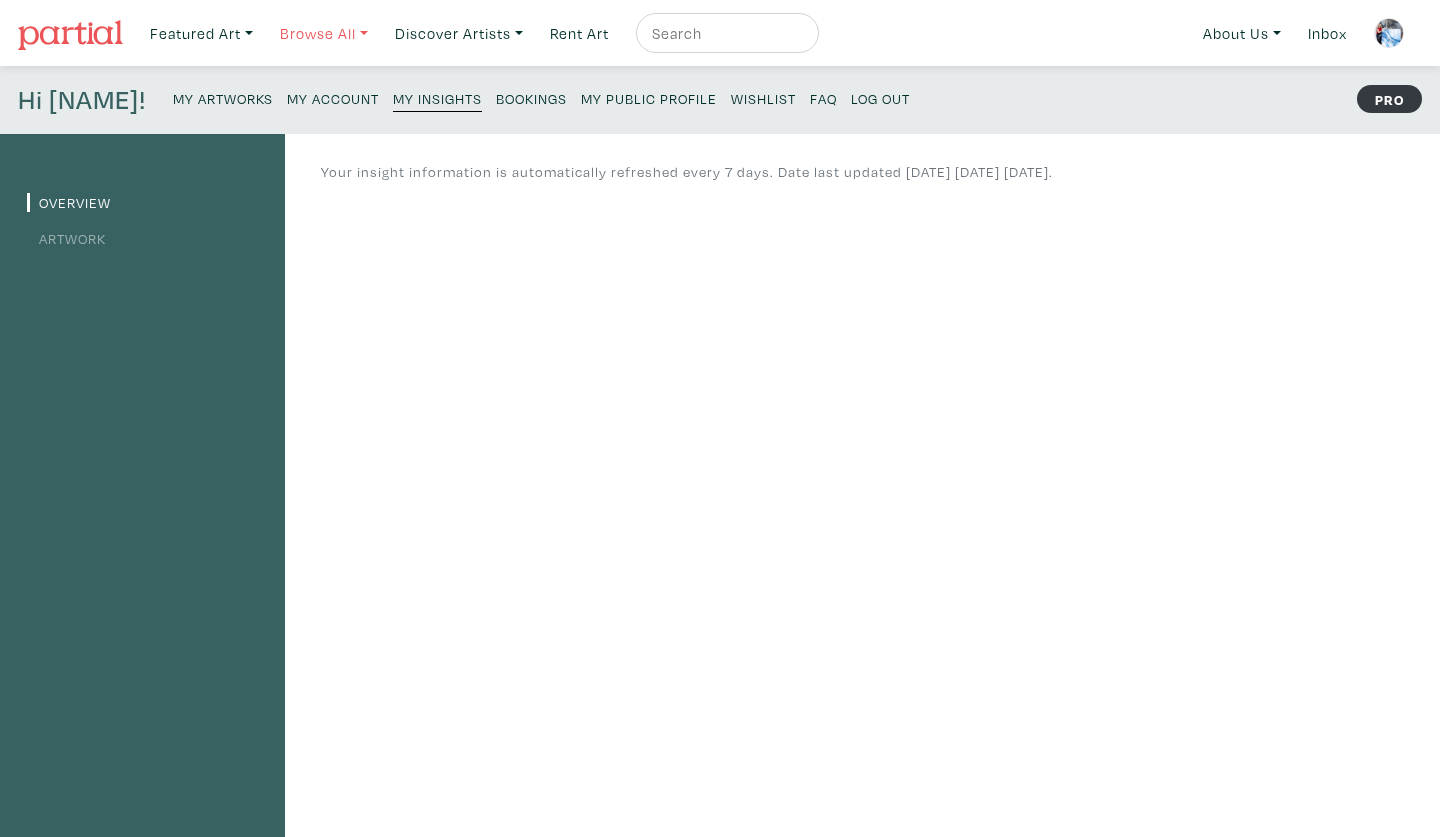 click on "Browse All" at bounding box center (201, 33) 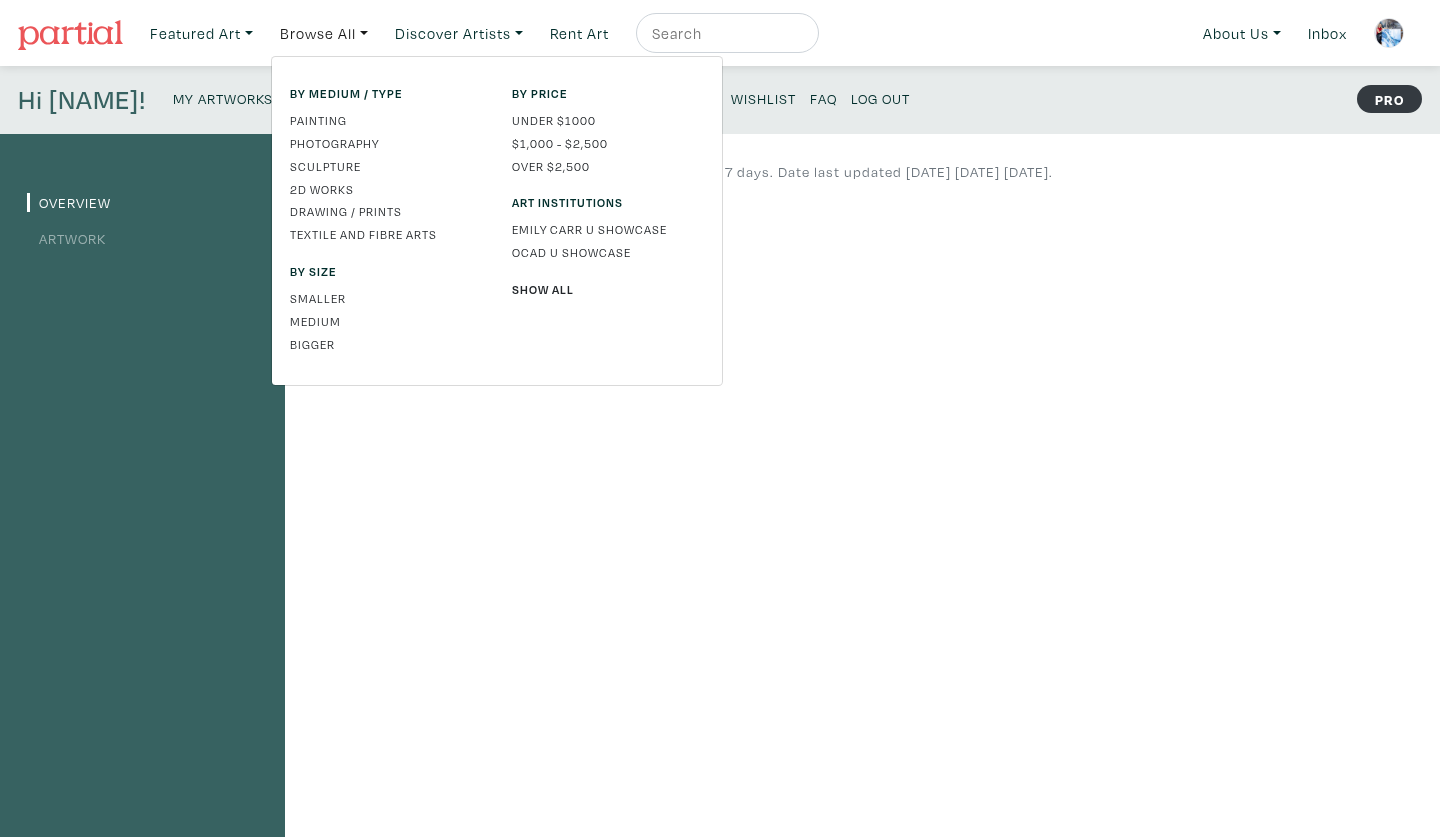 click at bounding box center (70, 35) 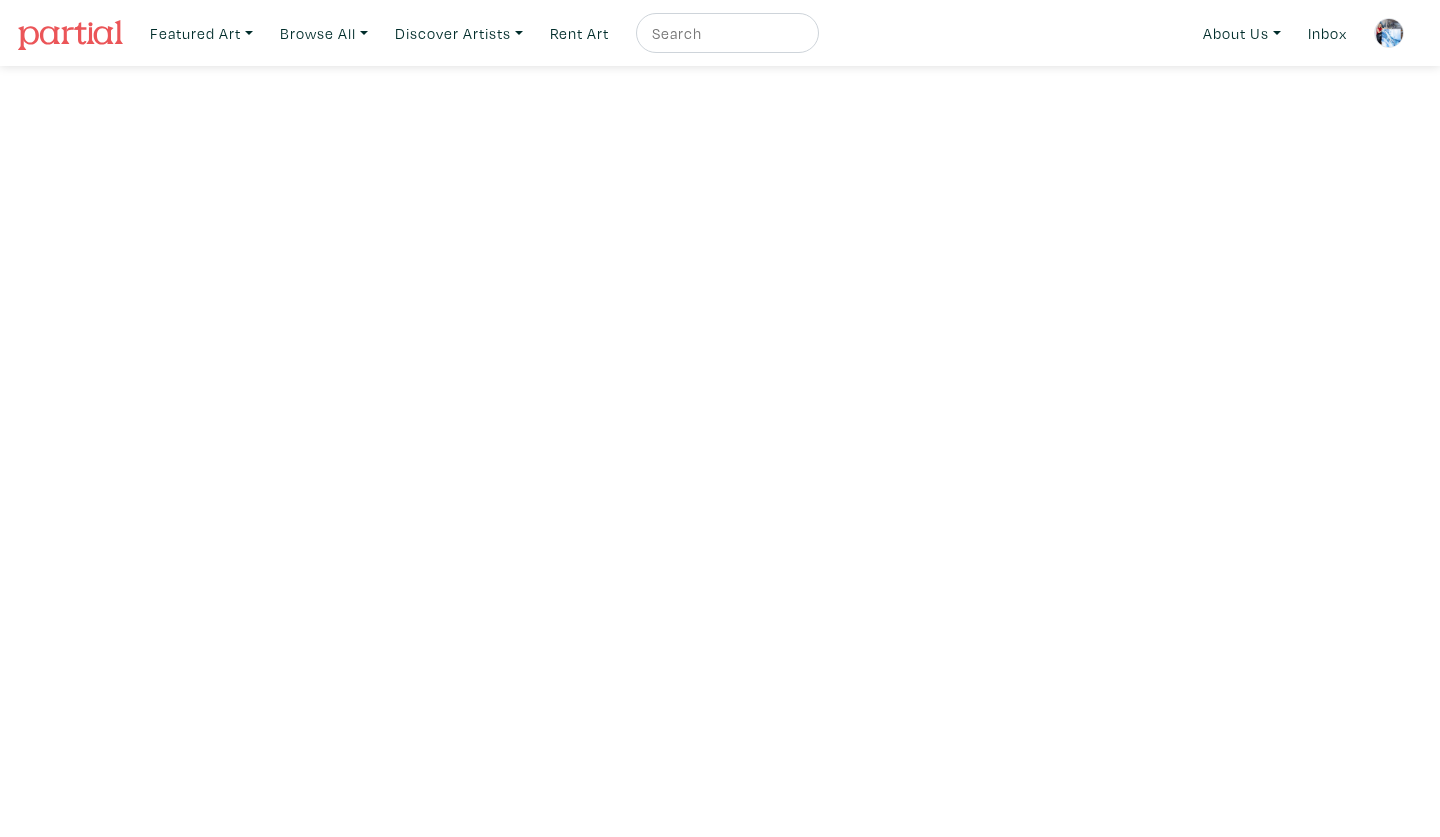 scroll, scrollTop: 0, scrollLeft: 0, axis: both 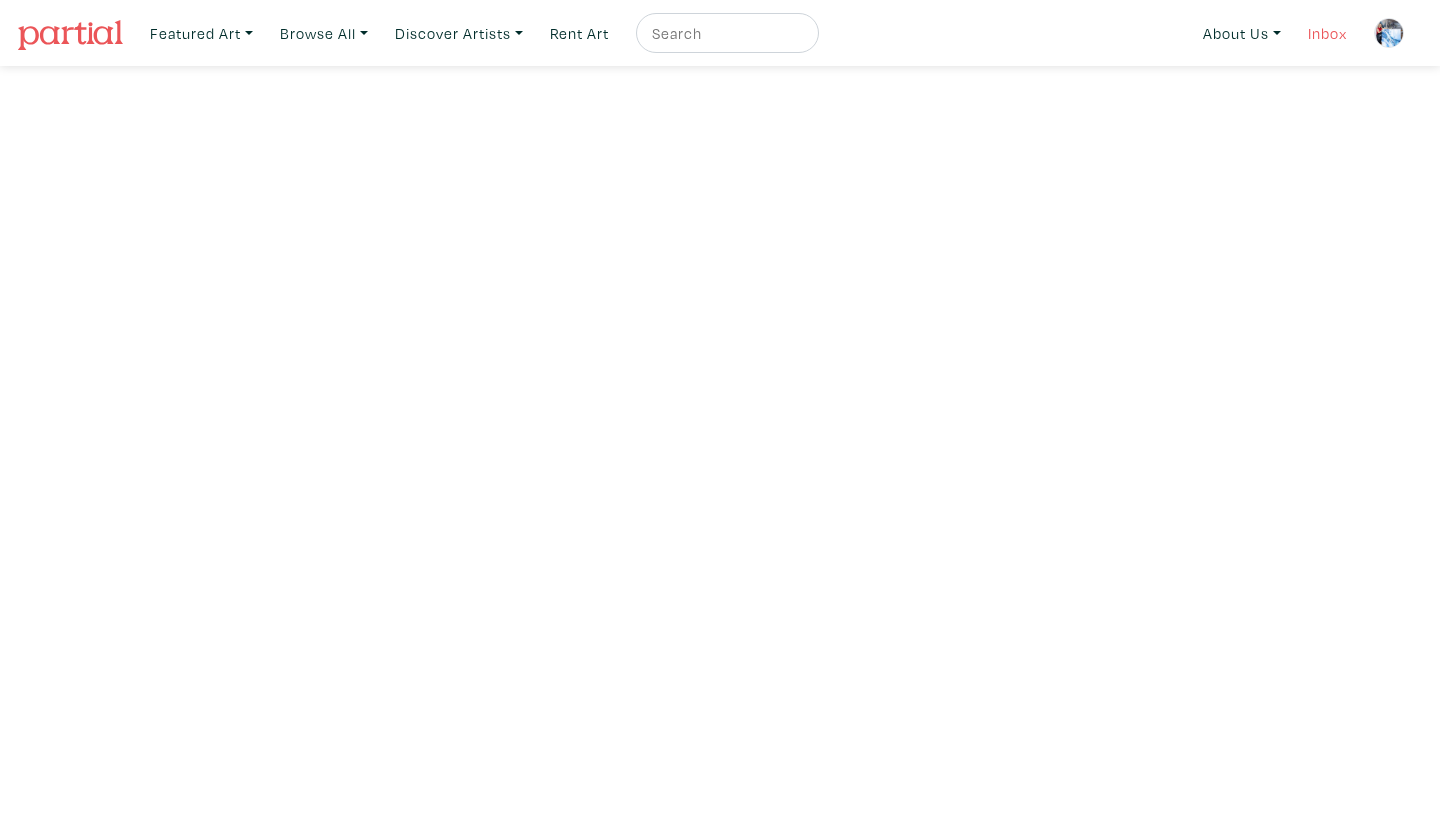 click on "Inbox" at bounding box center (1327, 33) 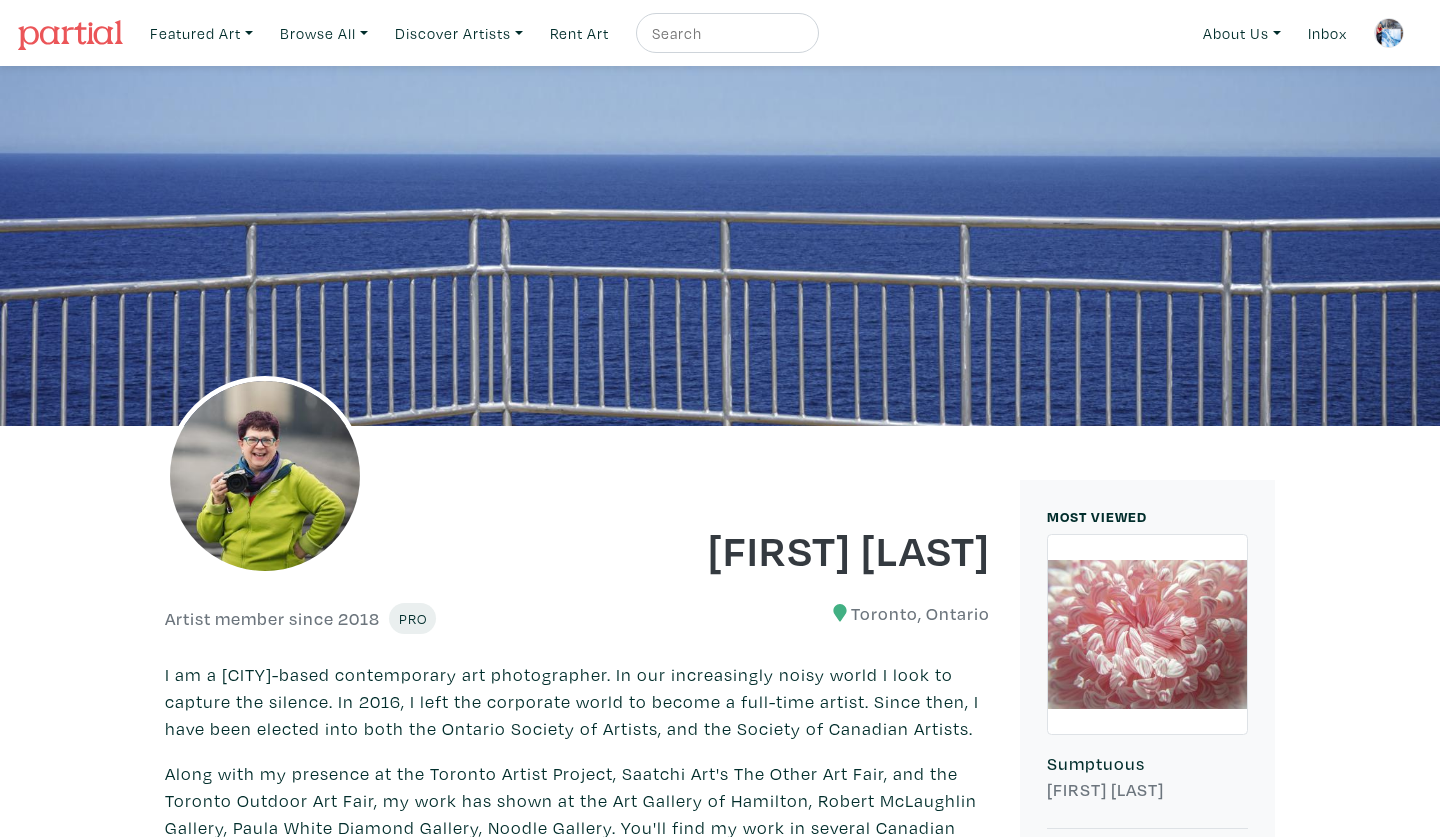 scroll, scrollTop: 0, scrollLeft: 0, axis: both 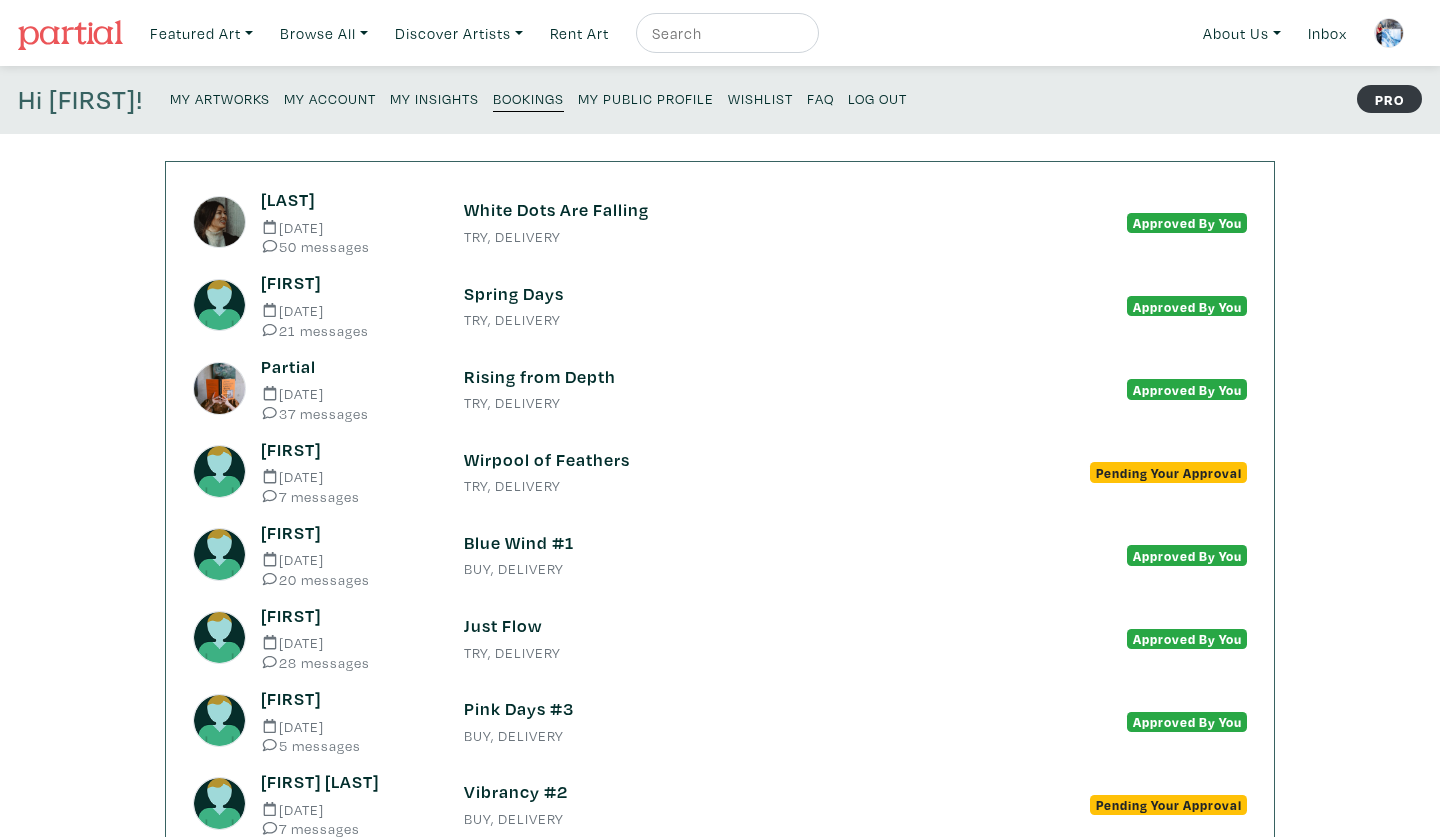 click on "My Artworks" at bounding box center (220, 98) 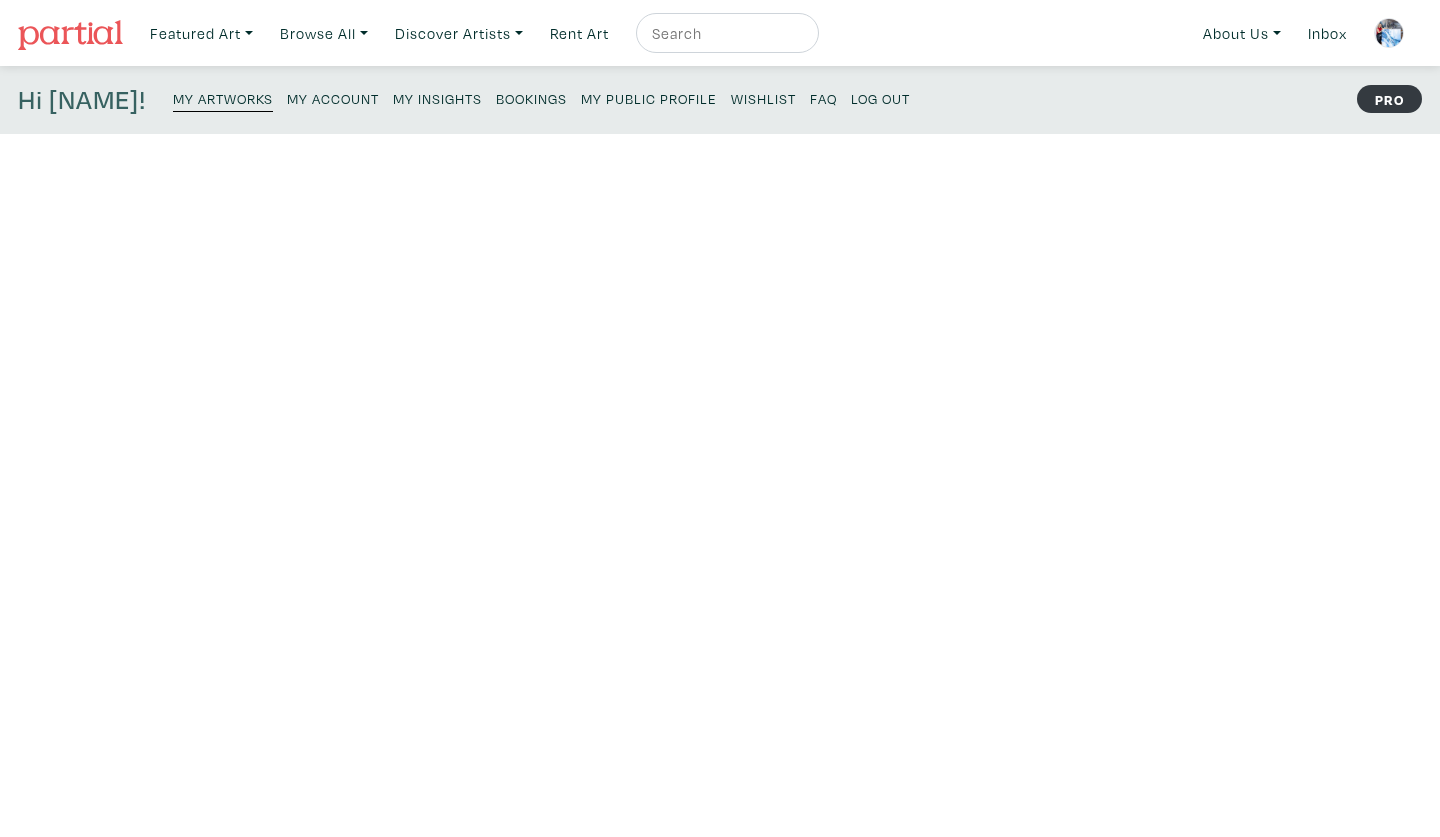 scroll, scrollTop: 0, scrollLeft: 0, axis: both 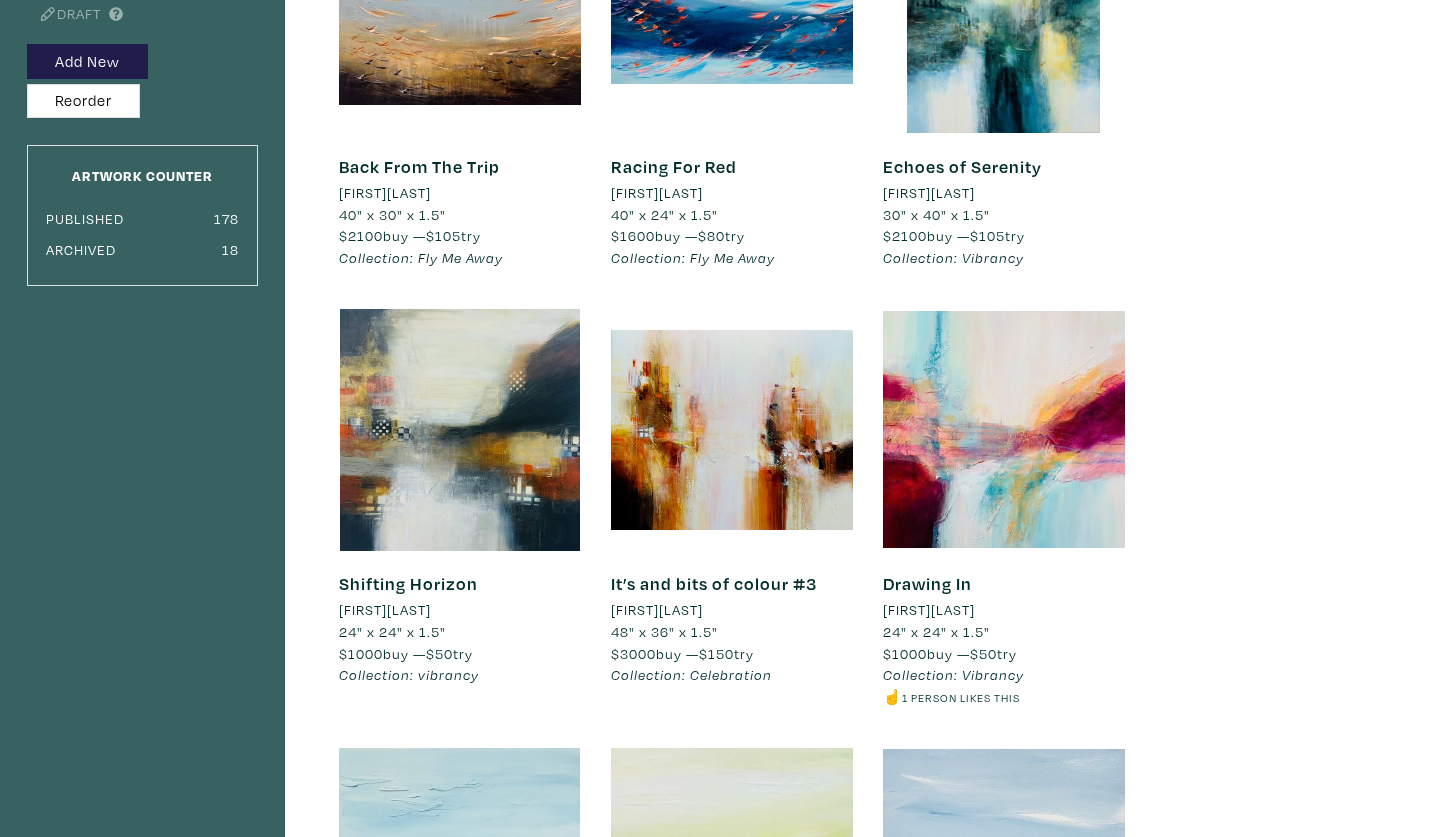 click at bounding box center (460, 430) 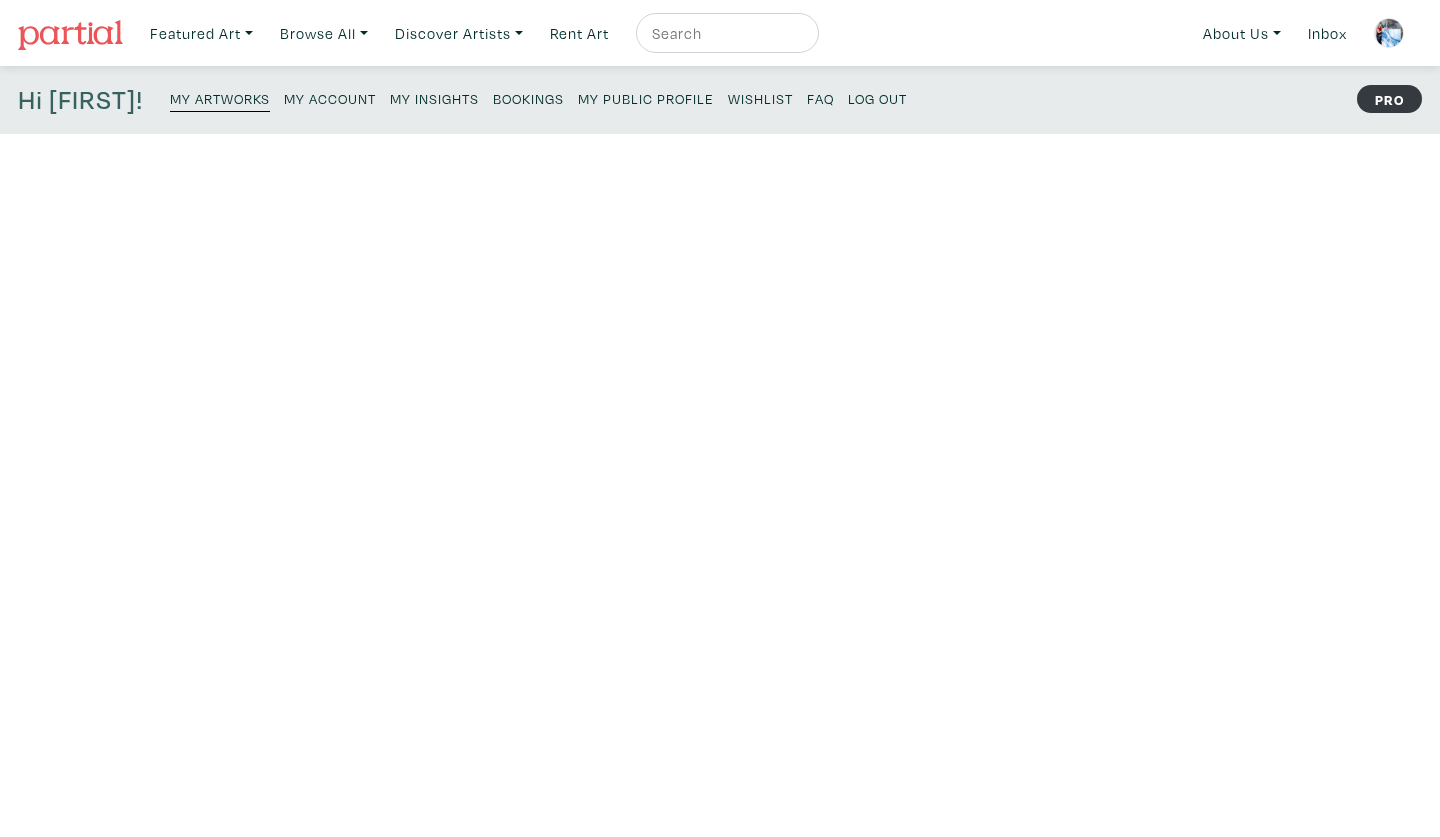 scroll, scrollTop: 0, scrollLeft: 0, axis: both 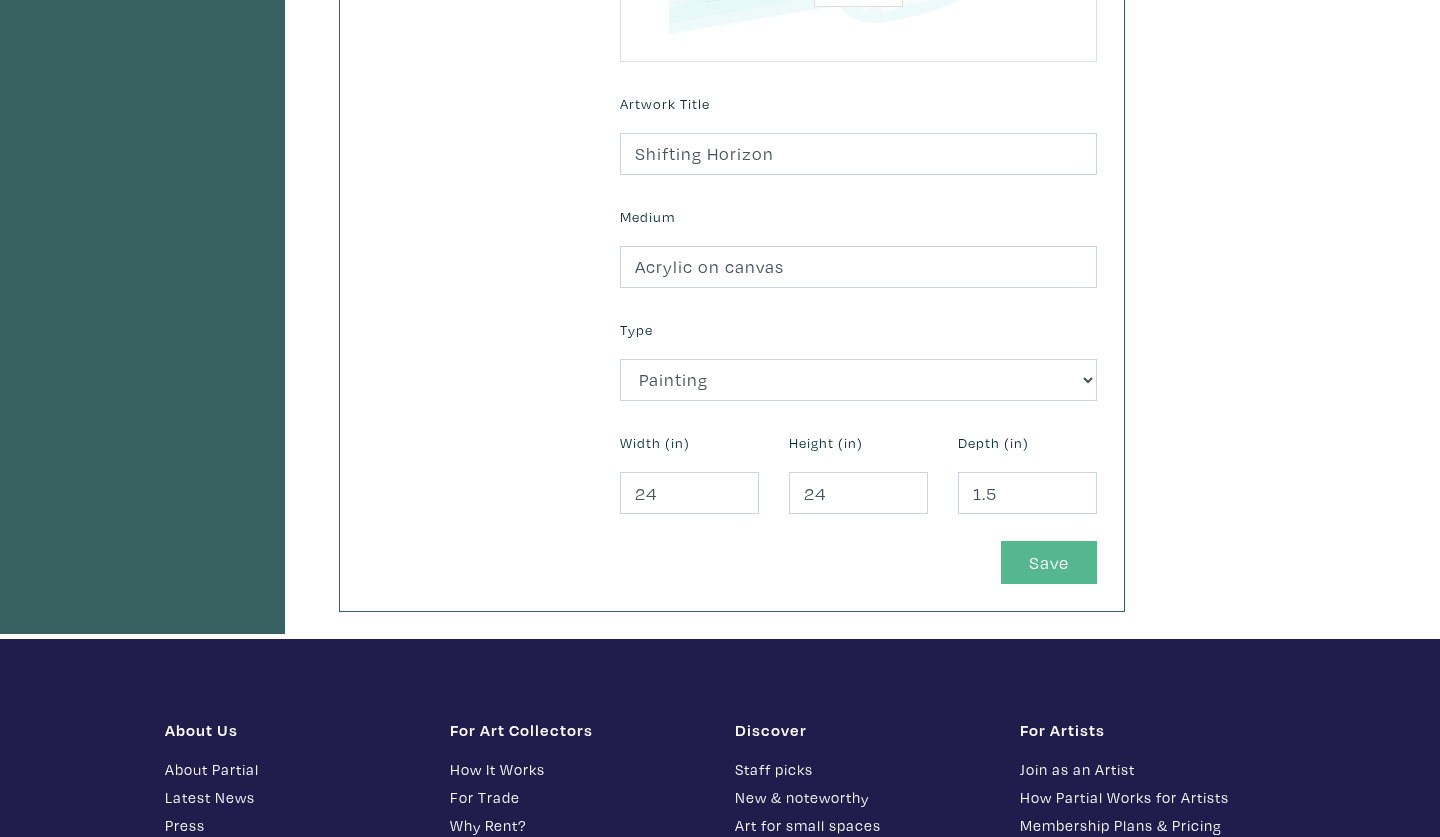 click on "Save" at bounding box center (1049, 562) 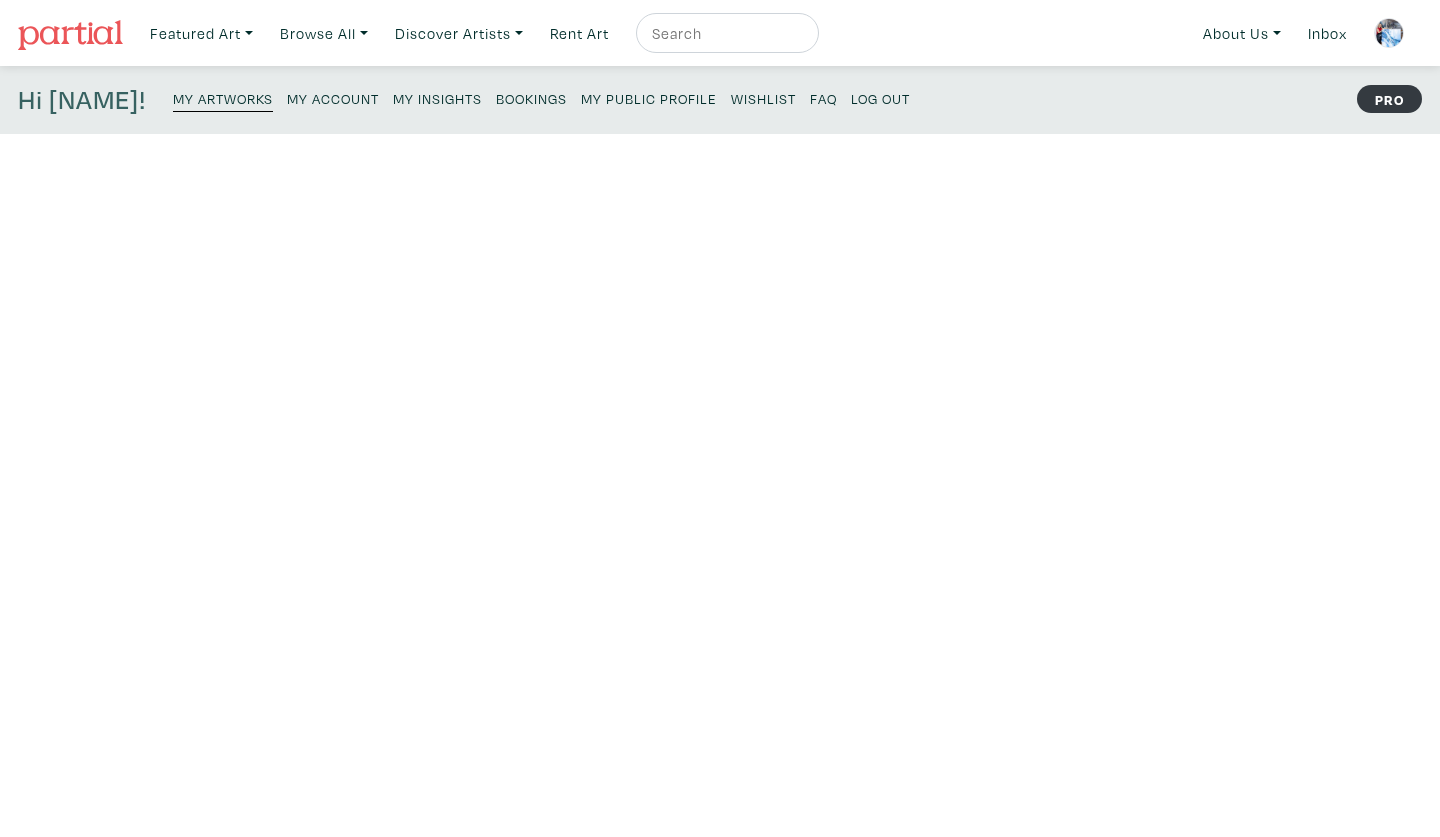scroll, scrollTop: 0, scrollLeft: 0, axis: both 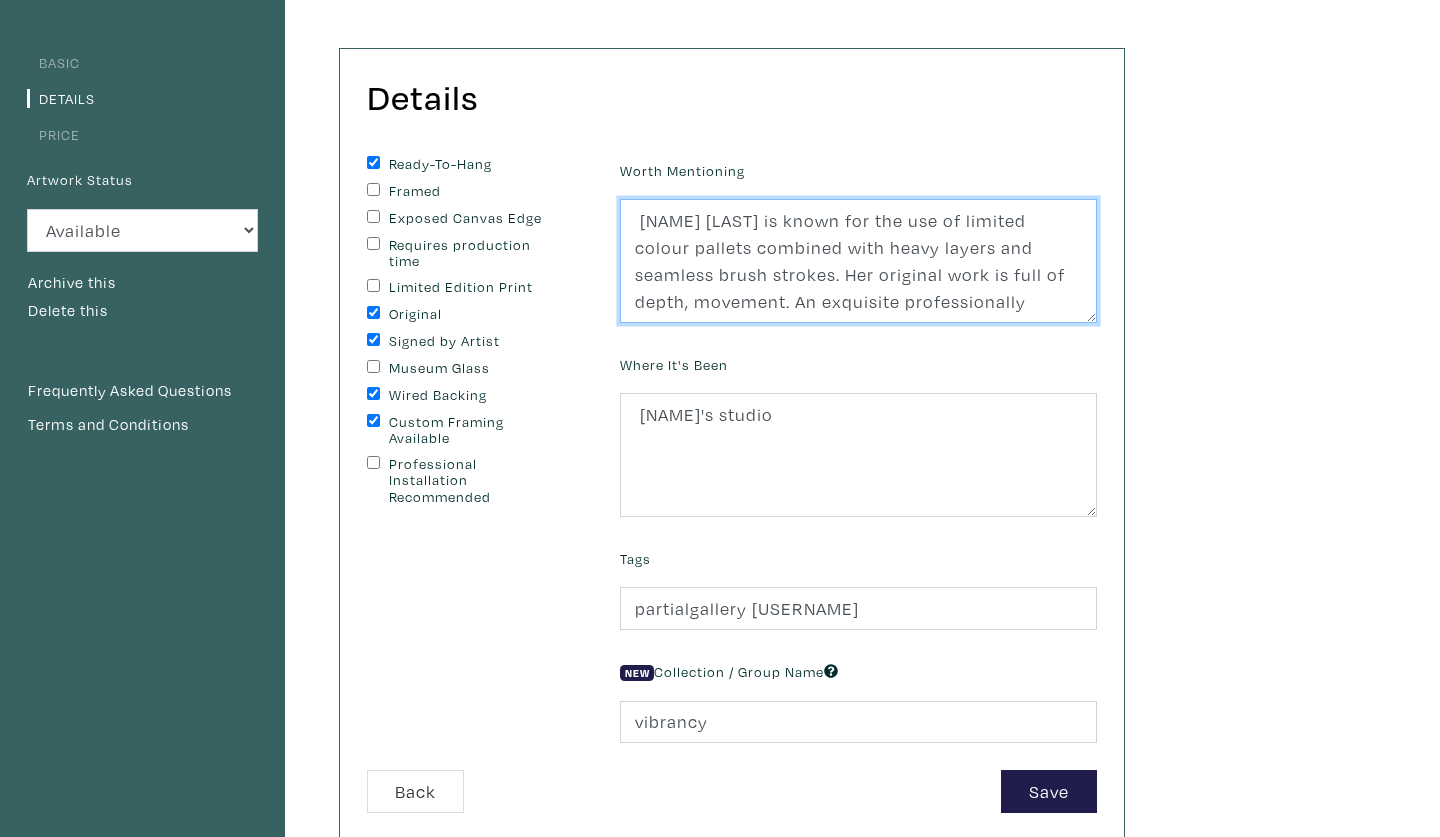 click on "Maryam Ebrahimi is known for the use of limited colour pallets combined with heavy layers and seamless brush strokes. Her original work is full of depth, movement. An exquisite professionally trained artist, her art works have been showcased and collected both nationally and abroad." at bounding box center [858, 261] 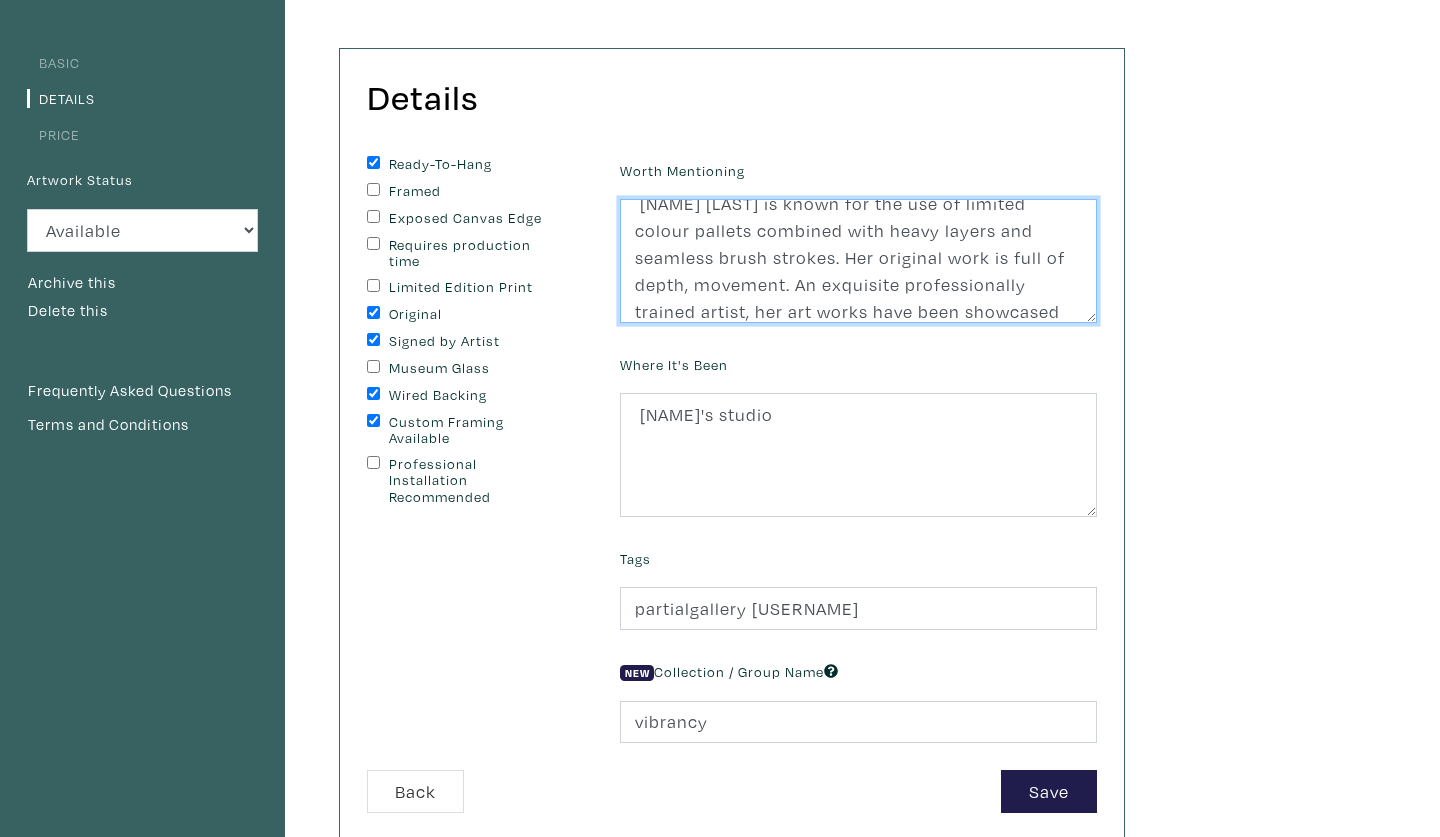 scroll, scrollTop: 71, scrollLeft: 0, axis: vertical 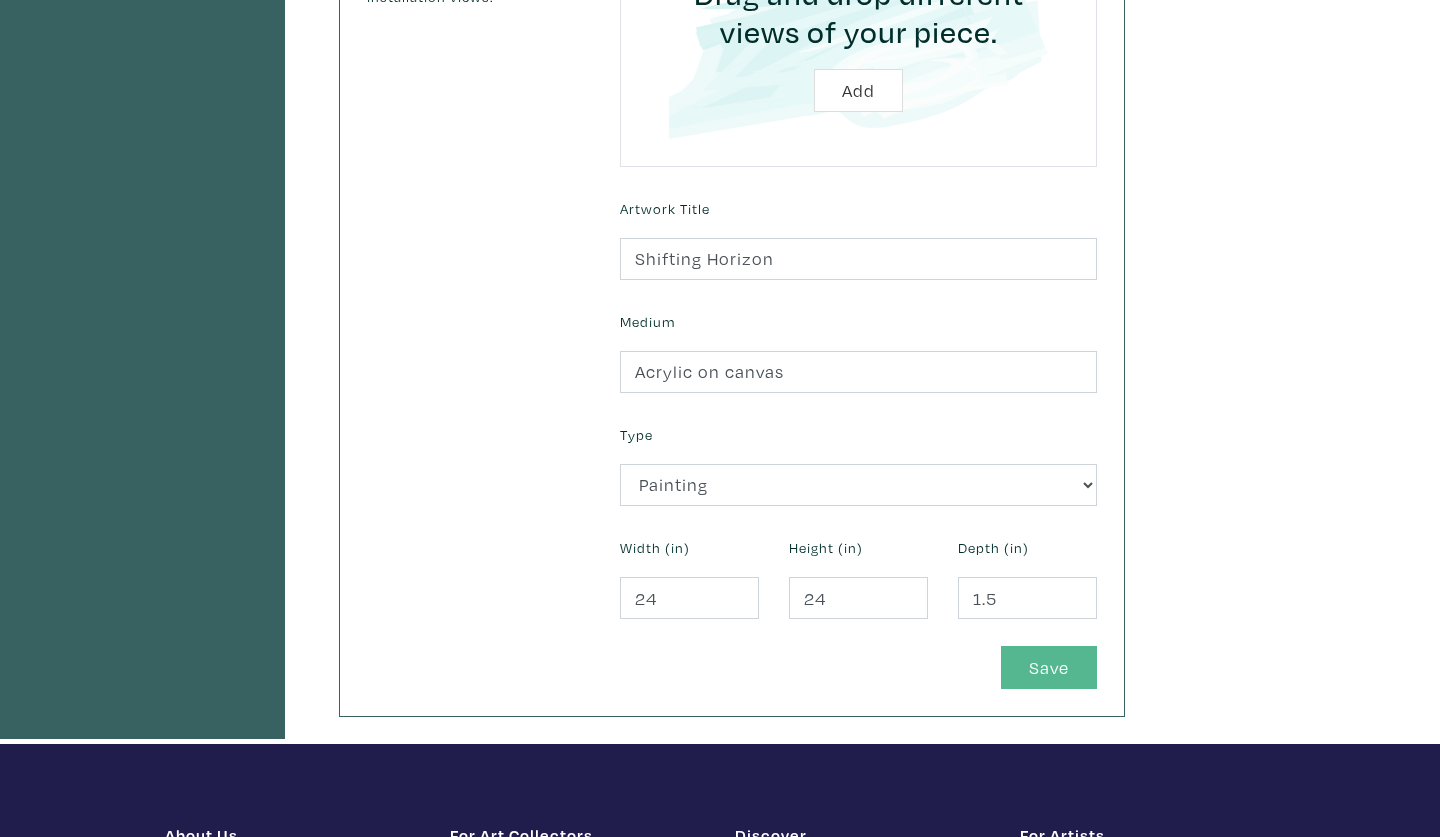 click on "Save" at bounding box center (1049, 667) 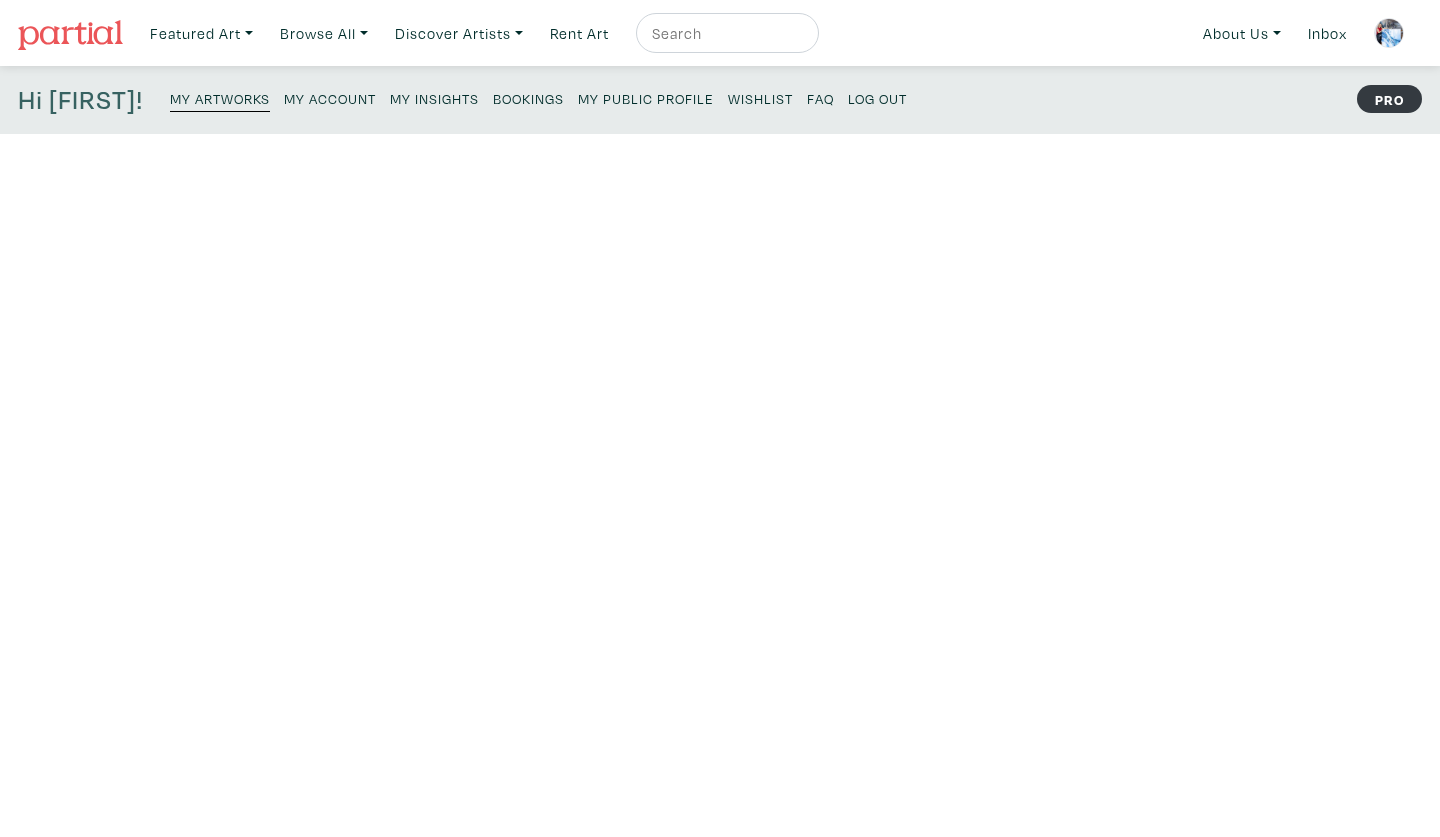 scroll, scrollTop: 0, scrollLeft: 0, axis: both 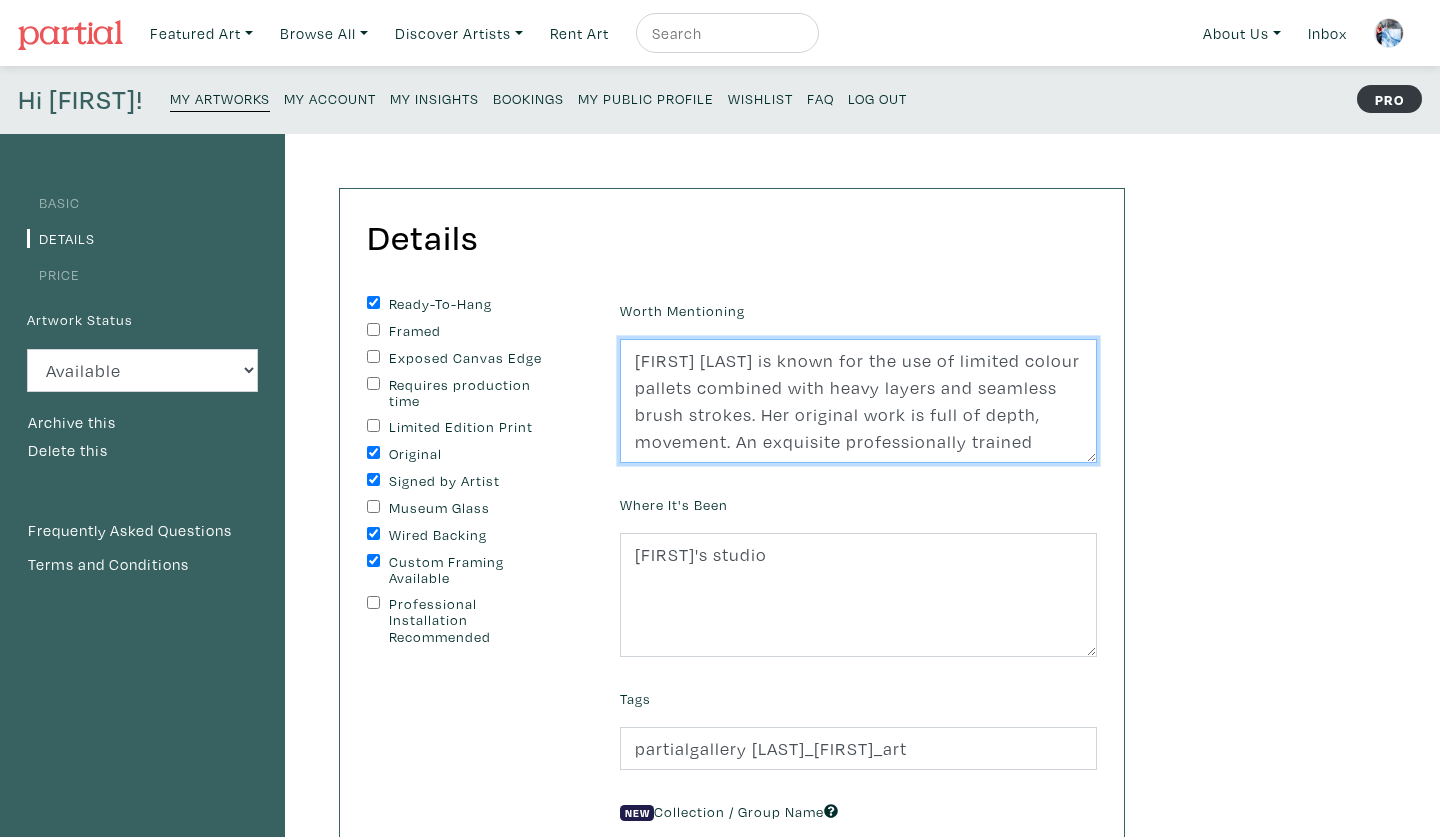 click on "[FIRST] [LAST] is known for the use of limited colour pallets combined with heavy layers and seamless brush strokes. Her original work is full of depth, movement. An exquisite professionally trained artist, her art works have been showcased and collected both nationally and abroad." at bounding box center [858, 401] 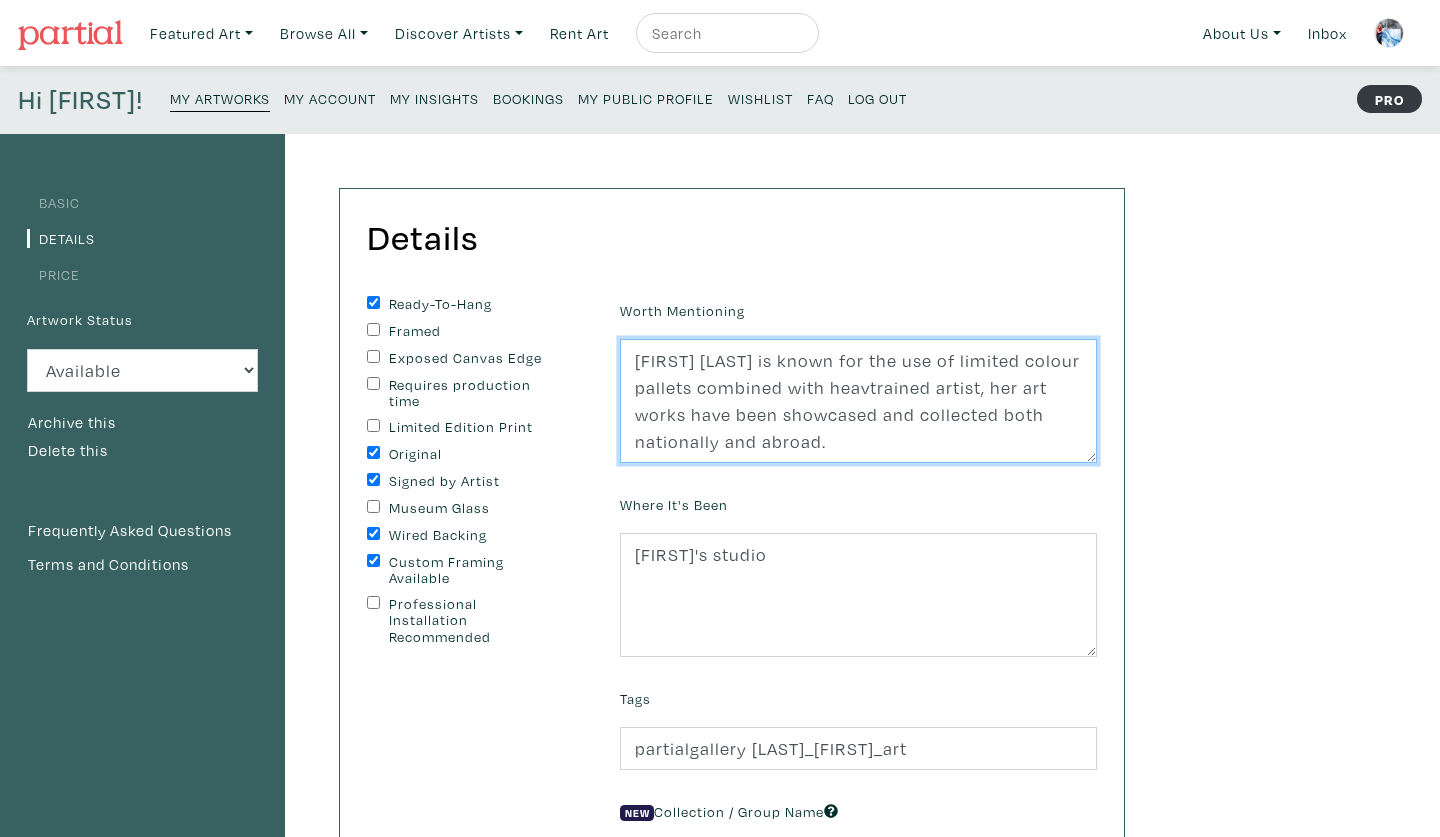 click on "[FIRST] [LAST] is known for the use of limited colour pallets combined with heavy layers and seamless brush strokes. Her original work is full of depth, movement. An exquisite professionally trained artist, her art works have been showcased and collected both nationally and abroad." at bounding box center (858, 401) 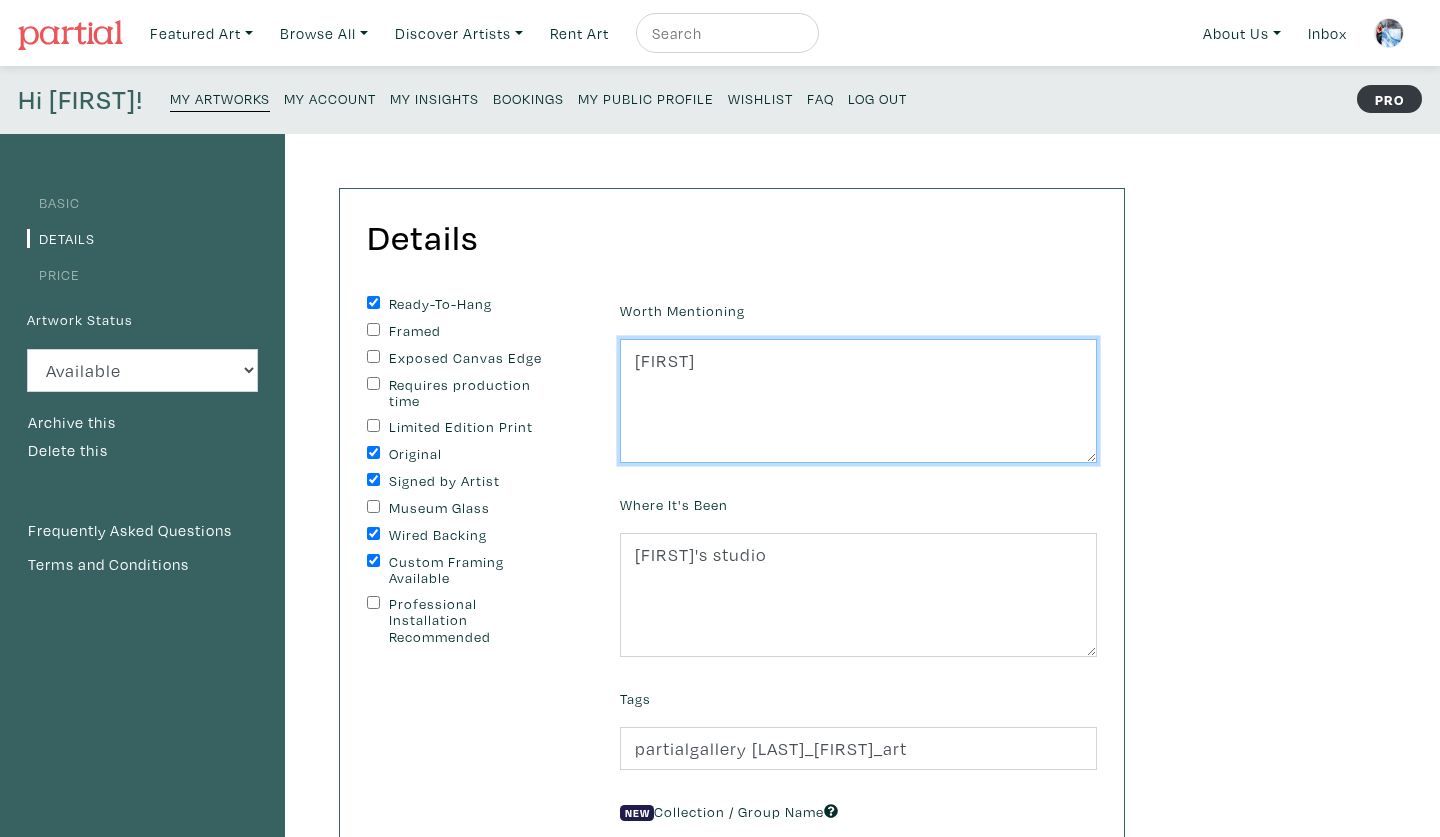 type on "M" 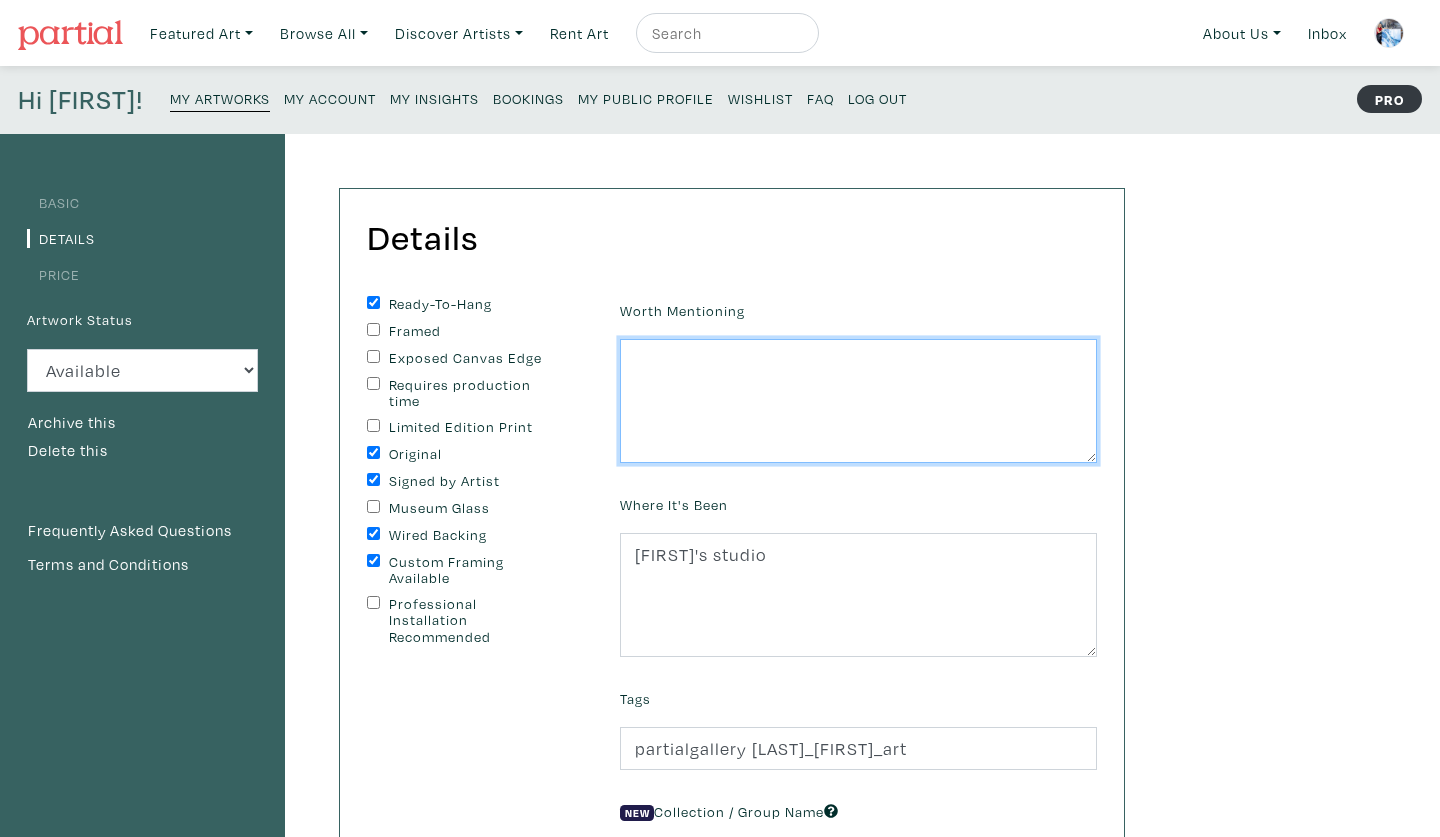 paste on "This abstract artwork captures the tension between contra and chaos through layered textures, soft gradients, and bold geometric patterns. Inspired by moments of transition =,the painting weaves colour and form into a quiet yet powerful emotional landscape.I use acrylic on canvas with texture to create depth and energy. The fast drying nature of acrylic lets me layer freely and respond to the work in the moment, while the texture. adds a tactile quitely that brings emotion and movement to the surface." 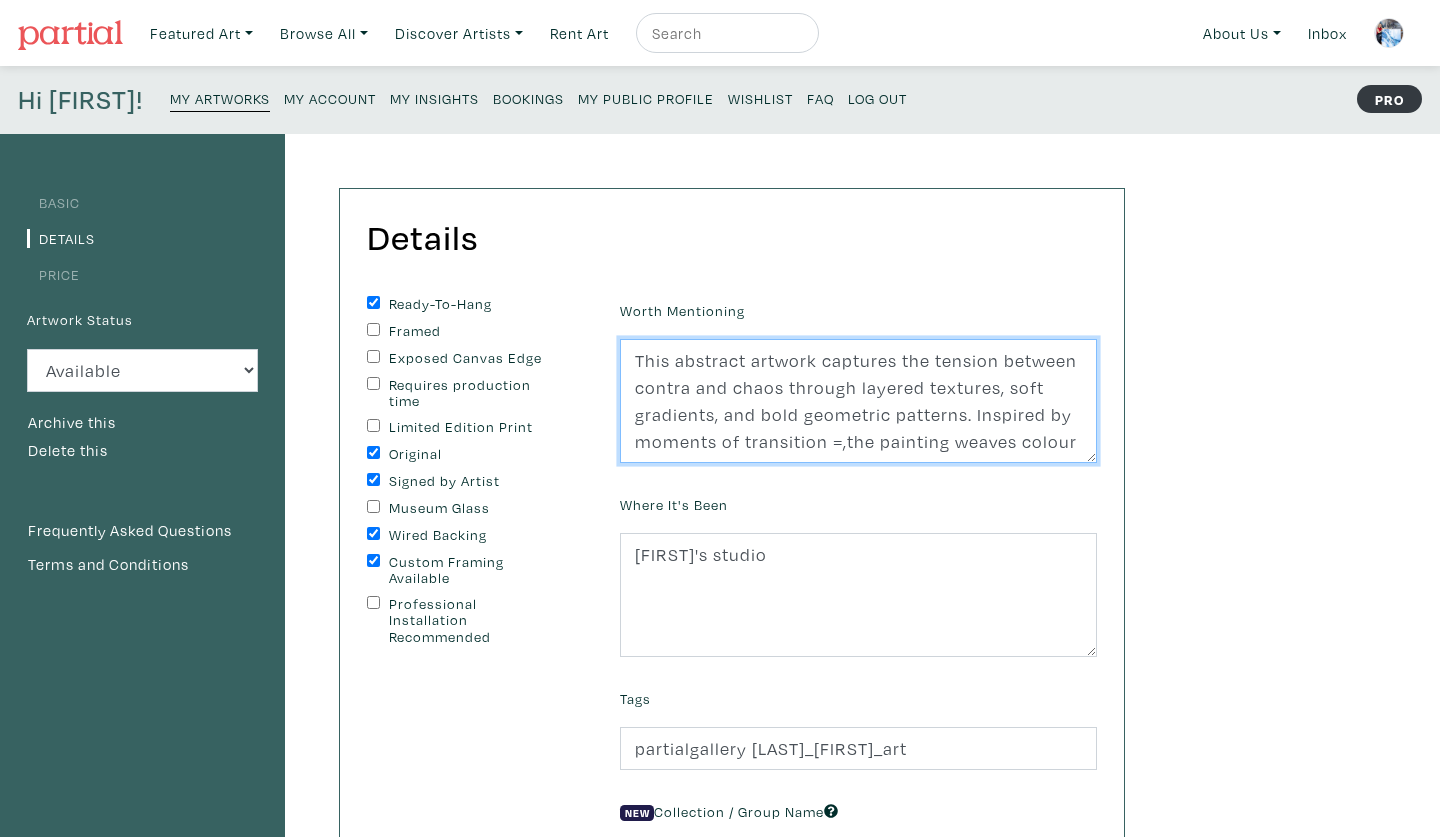 scroll, scrollTop: 216, scrollLeft: 0, axis: vertical 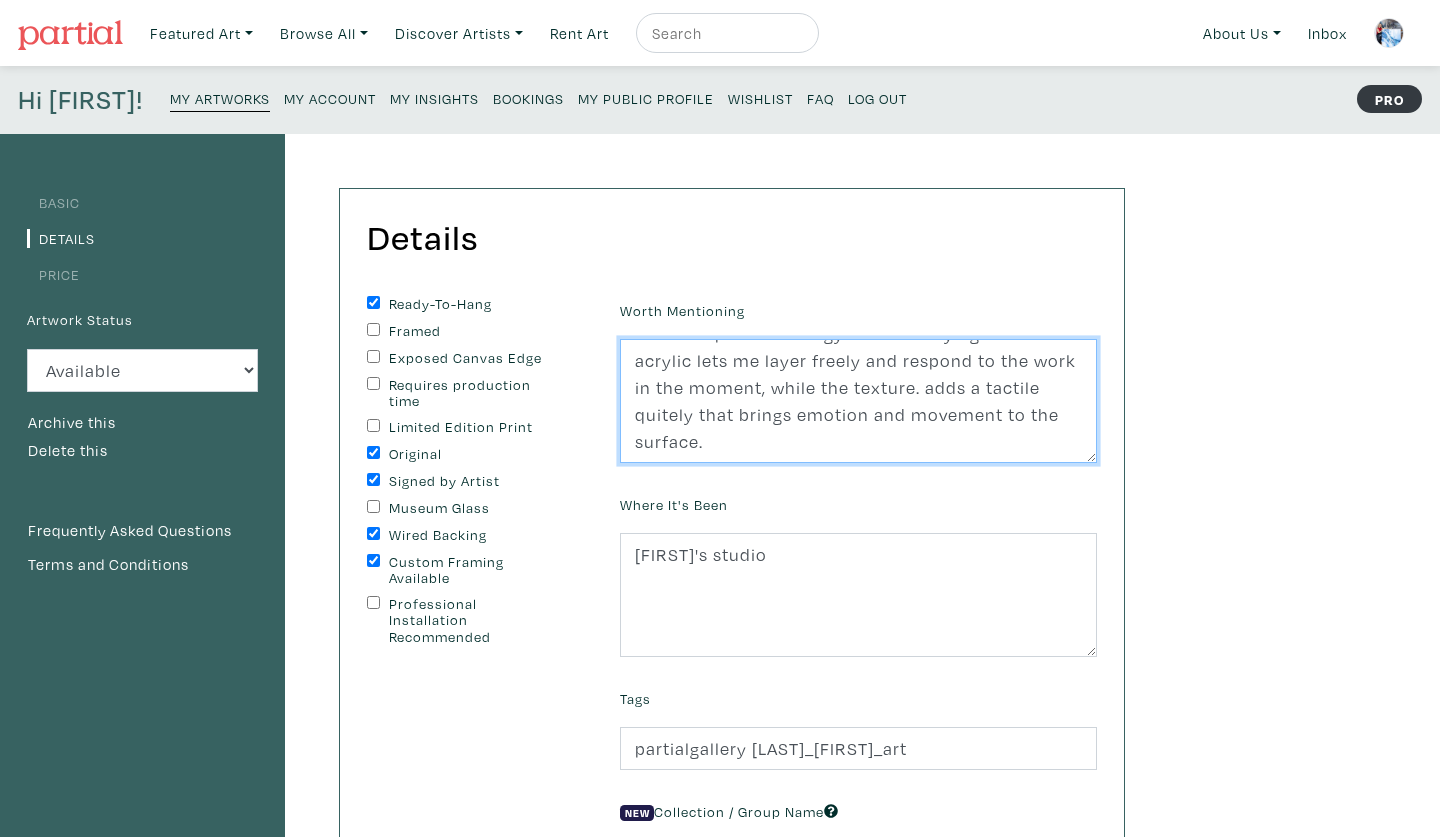 type on "This abstract artwork captures the tension between contra and chaos through layered textures, soft gradients, and bold geometric patterns. Inspired by moments of transition =,the painting weaves colour and form into a quiet yet powerful emotional landscape.I use acrylic on canvas with texture to create depth and energy. The fast drying nature of acrylic lets me layer freely and respond to the work in the moment, while the texture. adds a tactile quitely that brings emotion and movement to the surface." 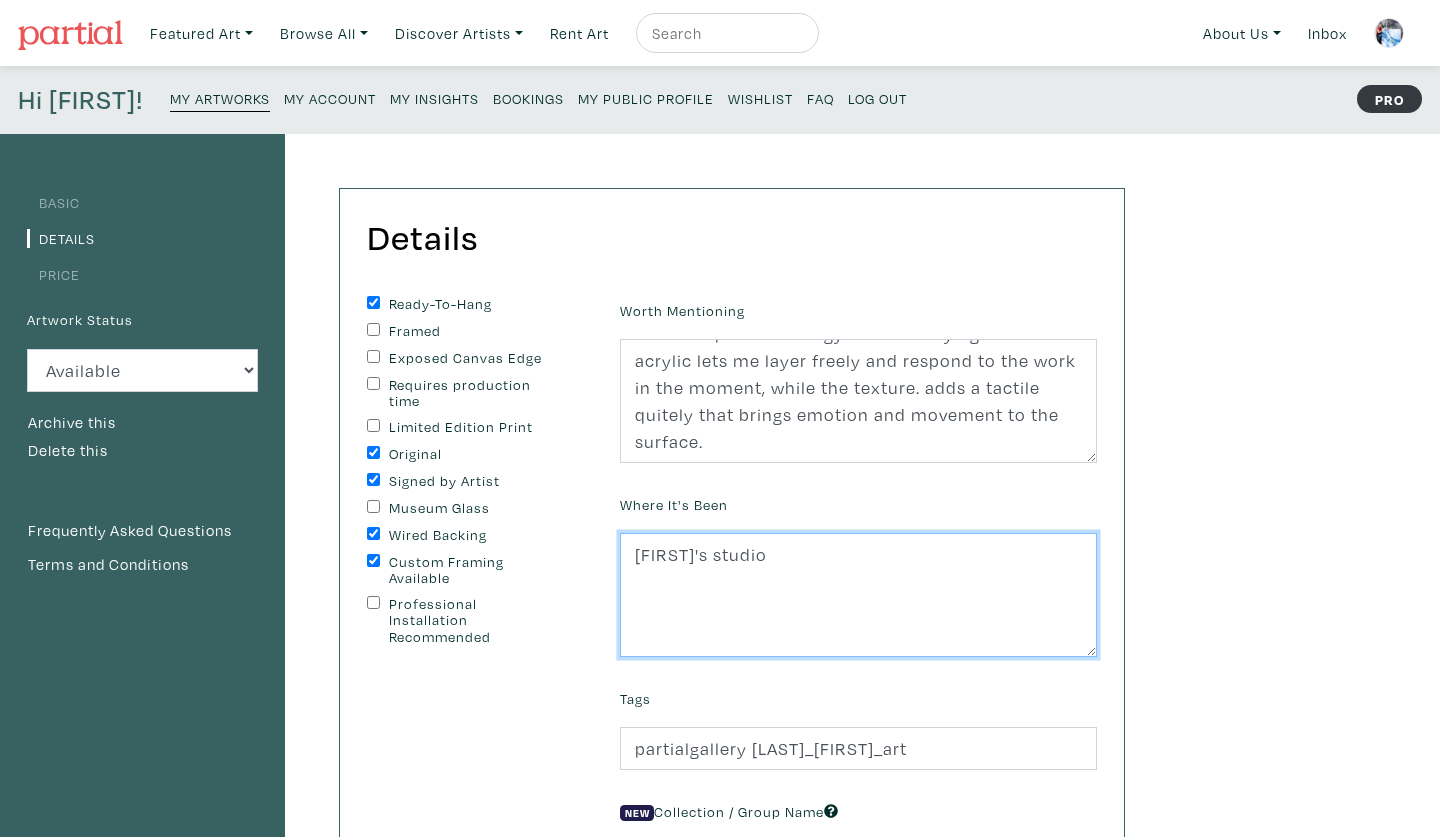 click on "[FIRST]'s studio" at bounding box center (858, 595) 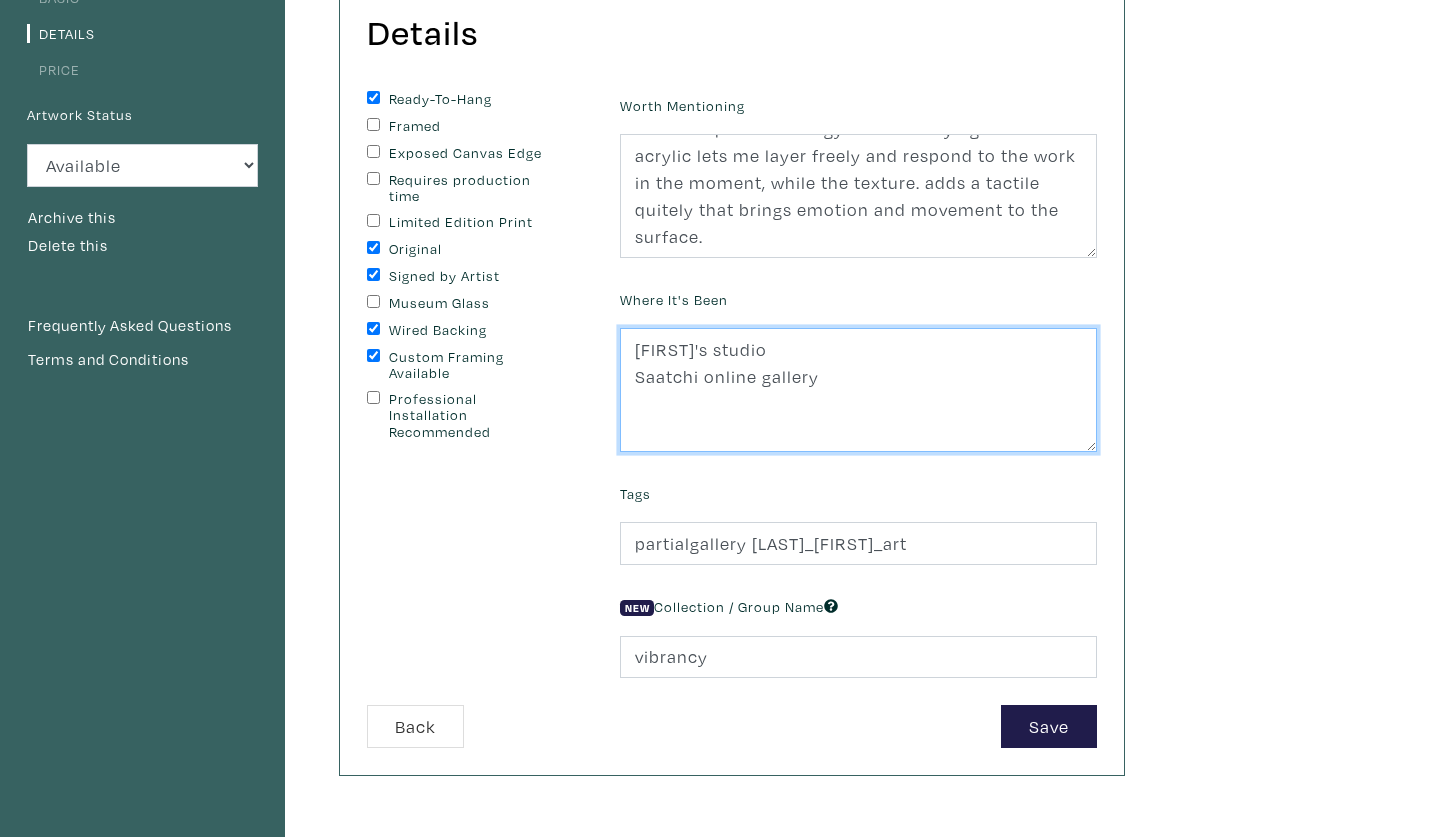 scroll, scrollTop: 208, scrollLeft: 0, axis: vertical 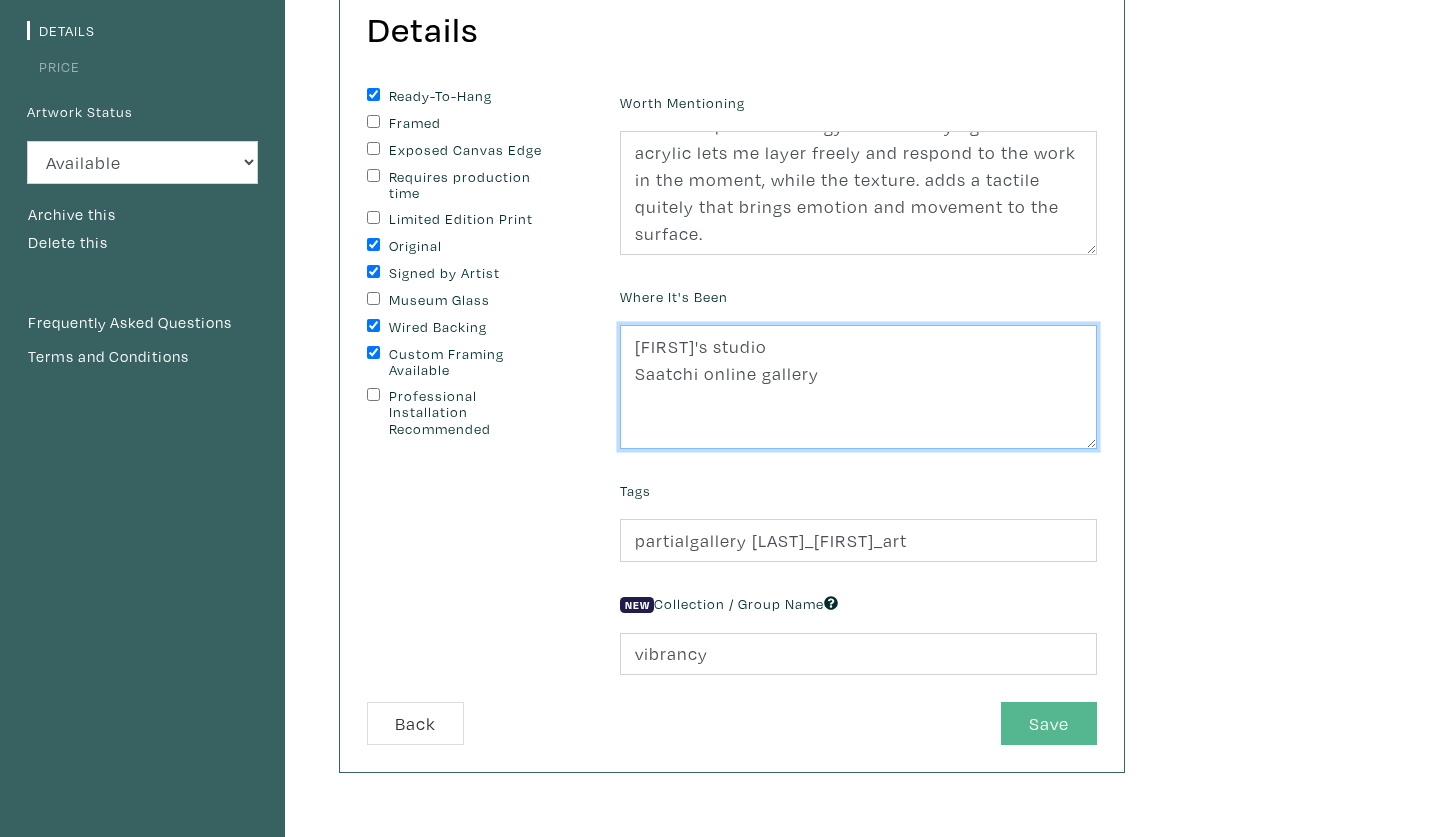 type on "[FIRST]'s studio
Saatchi online gallery" 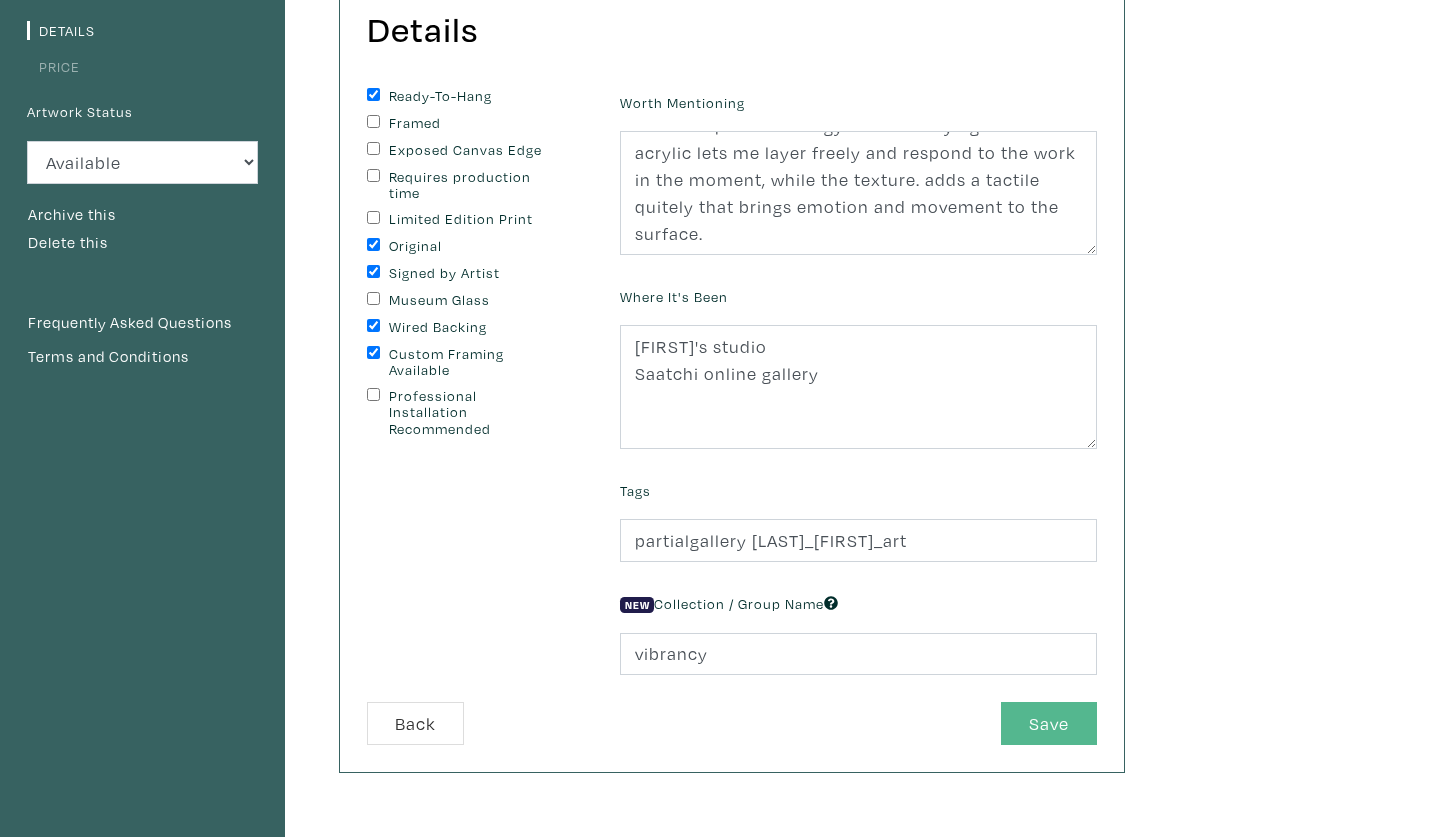 click on "Save" at bounding box center (1049, 723) 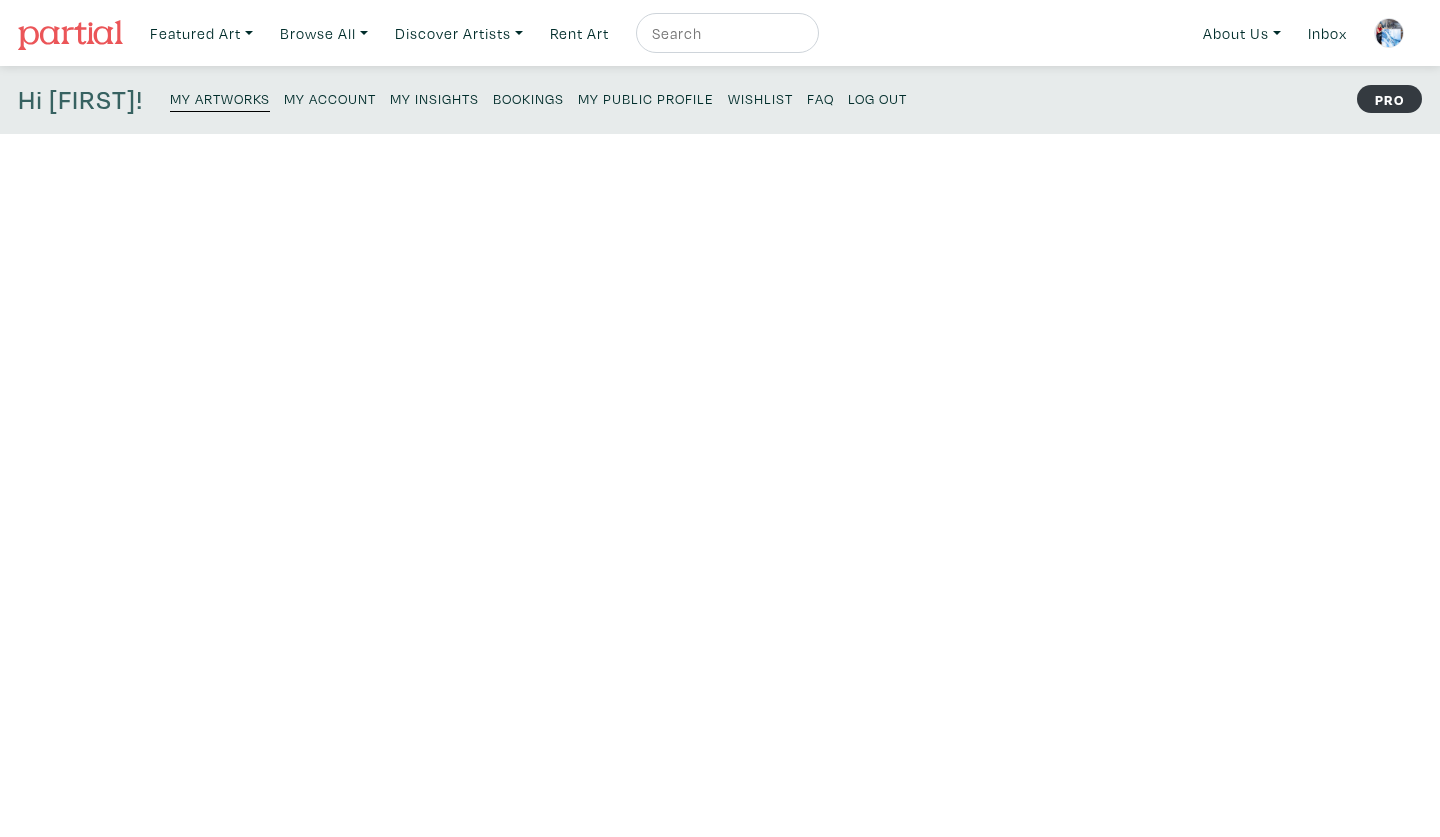 scroll, scrollTop: 0, scrollLeft: 0, axis: both 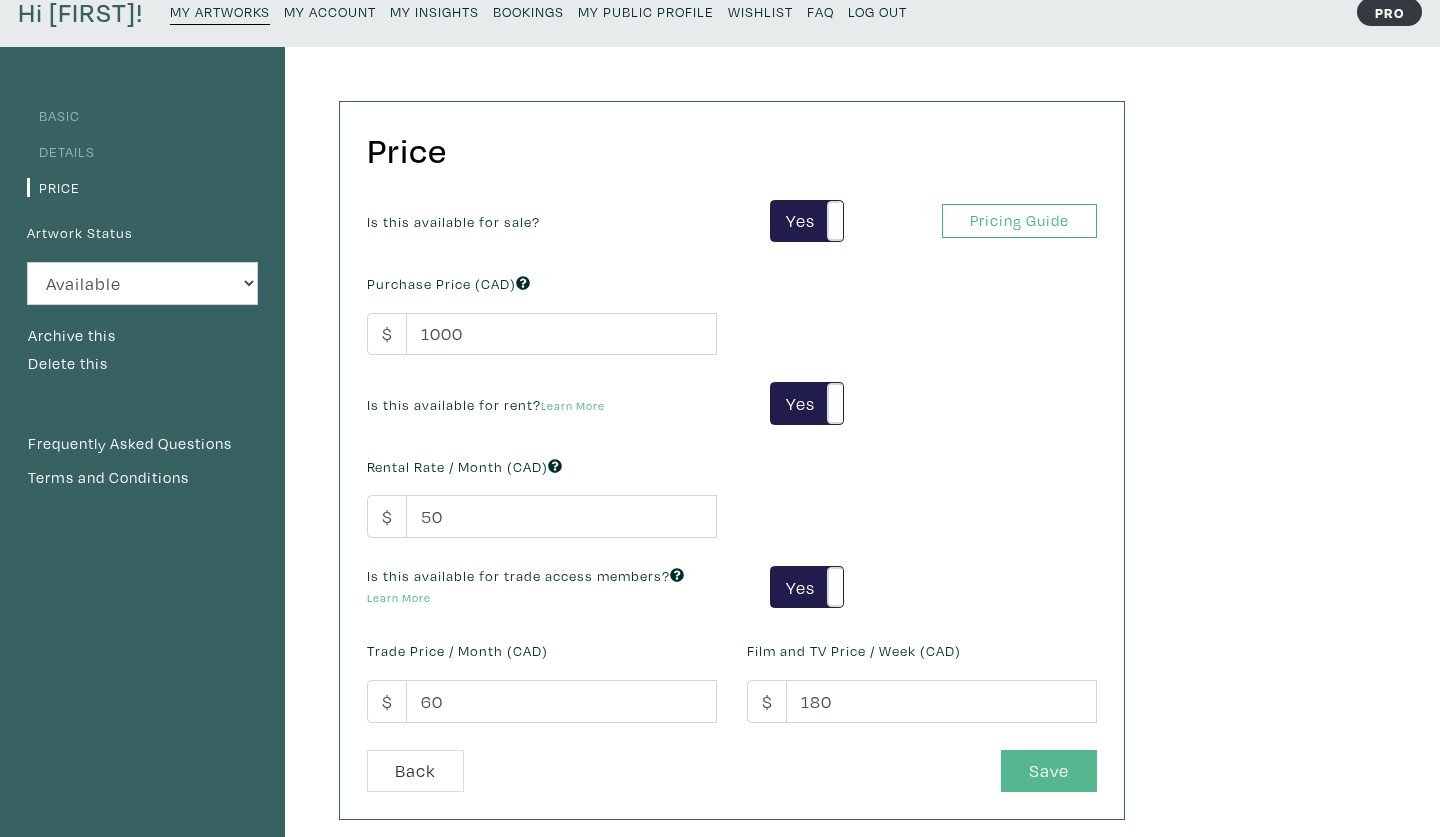 click on "Save" at bounding box center (1049, 771) 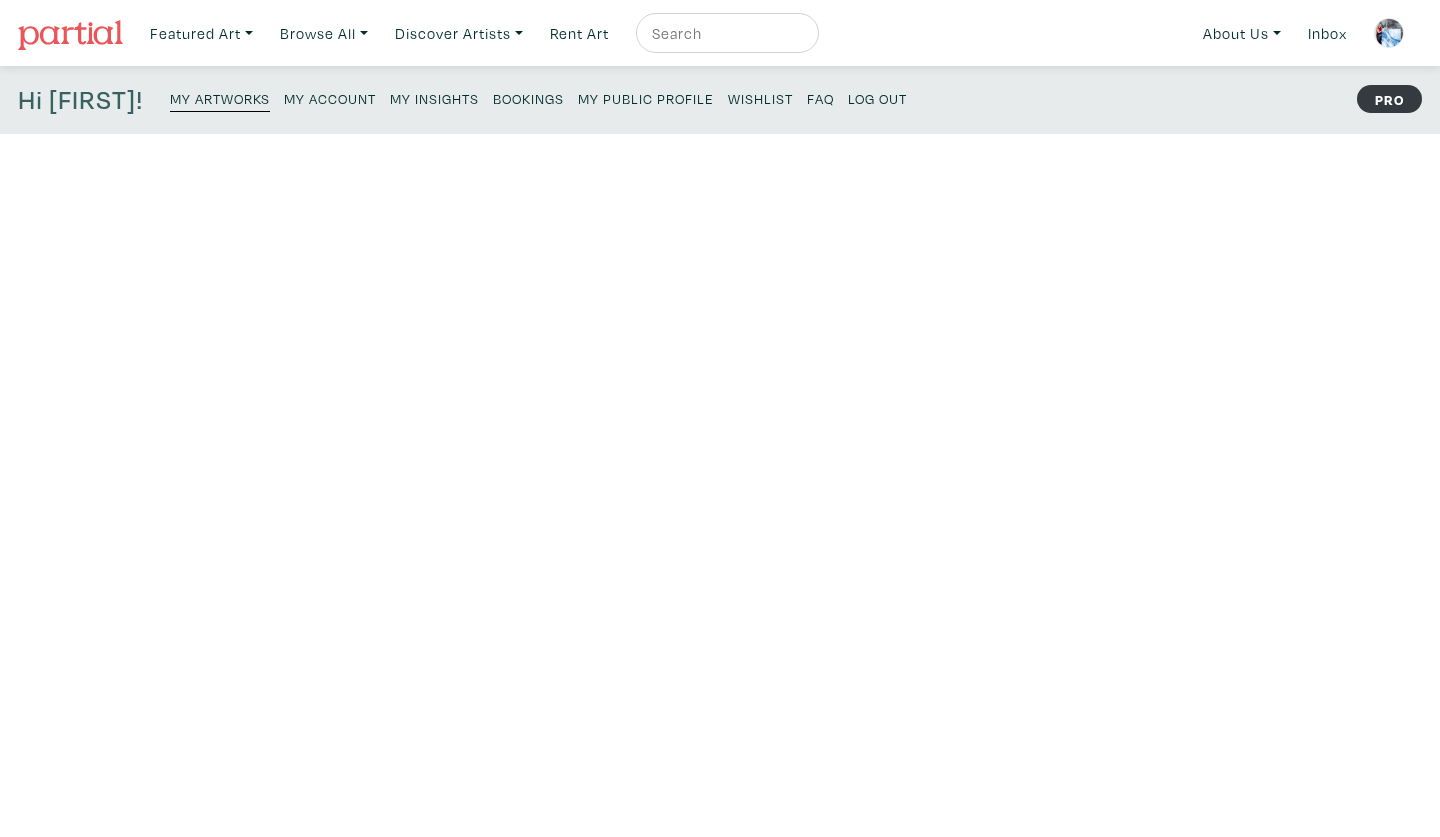 scroll, scrollTop: 0, scrollLeft: 0, axis: both 